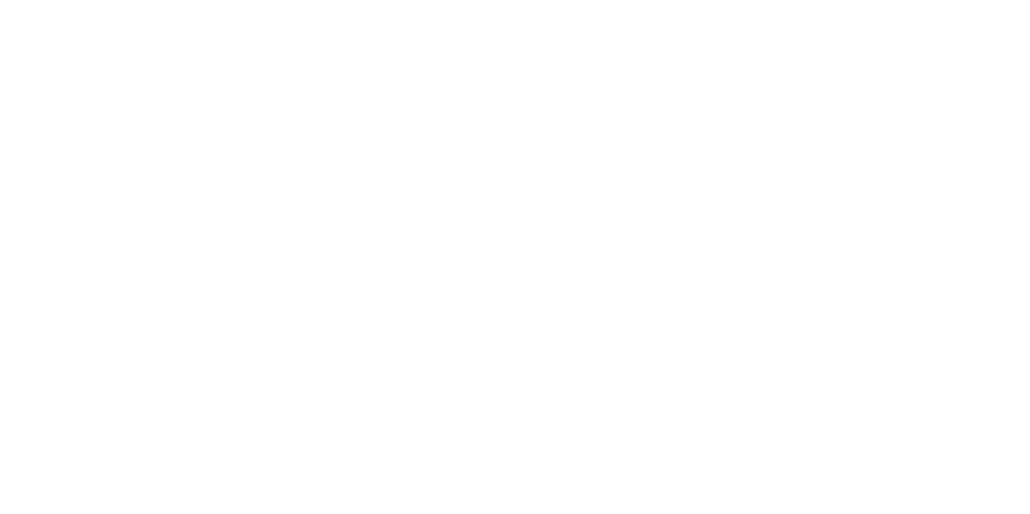 scroll, scrollTop: 0, scrollLeft: 0, axis: both 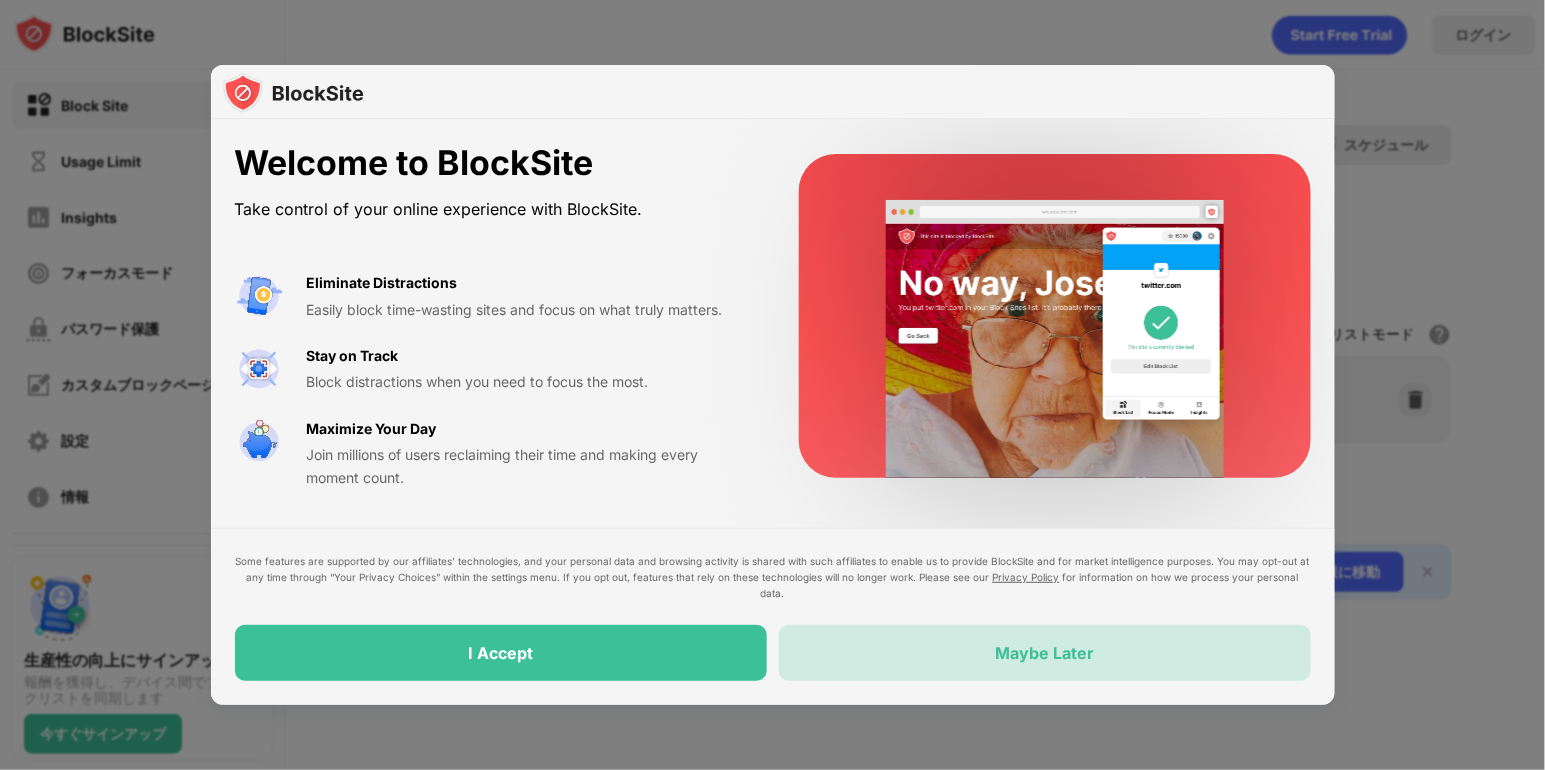 click on "Maybe Later" at bounding box center (1045, 653) 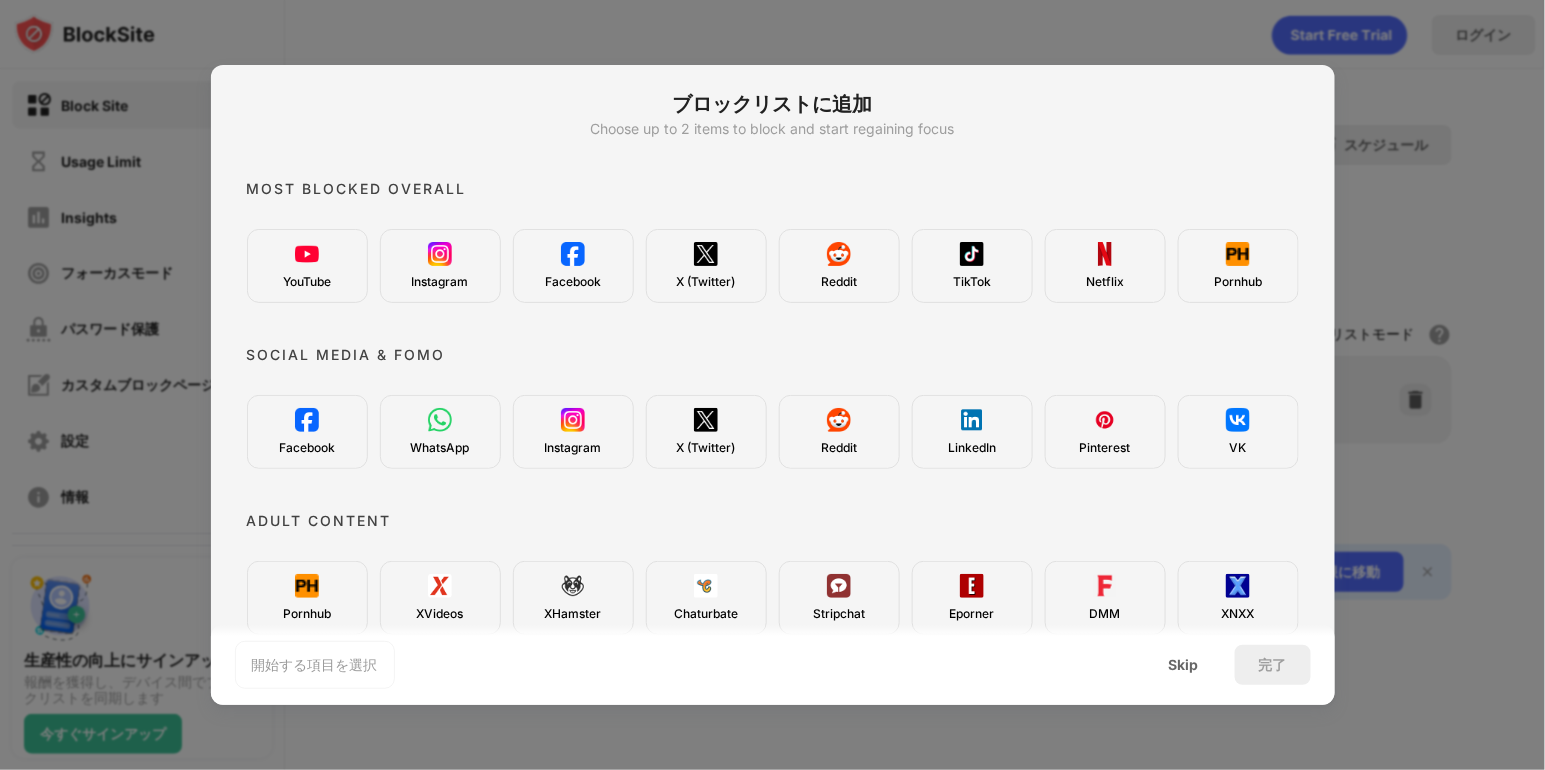 click on "YouTube" at bounding box center (307, 266) 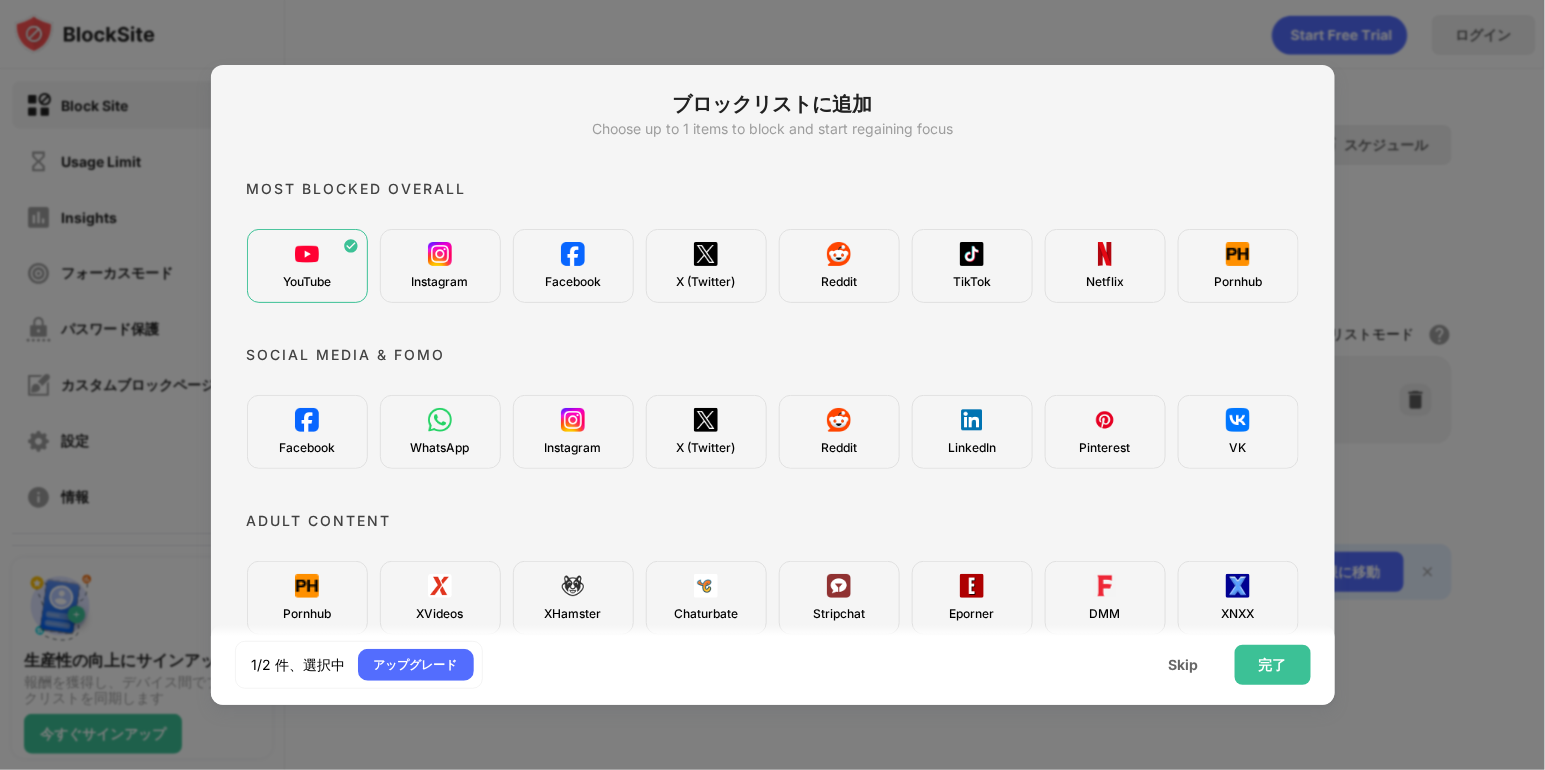 click at bounding box center [440, 254] 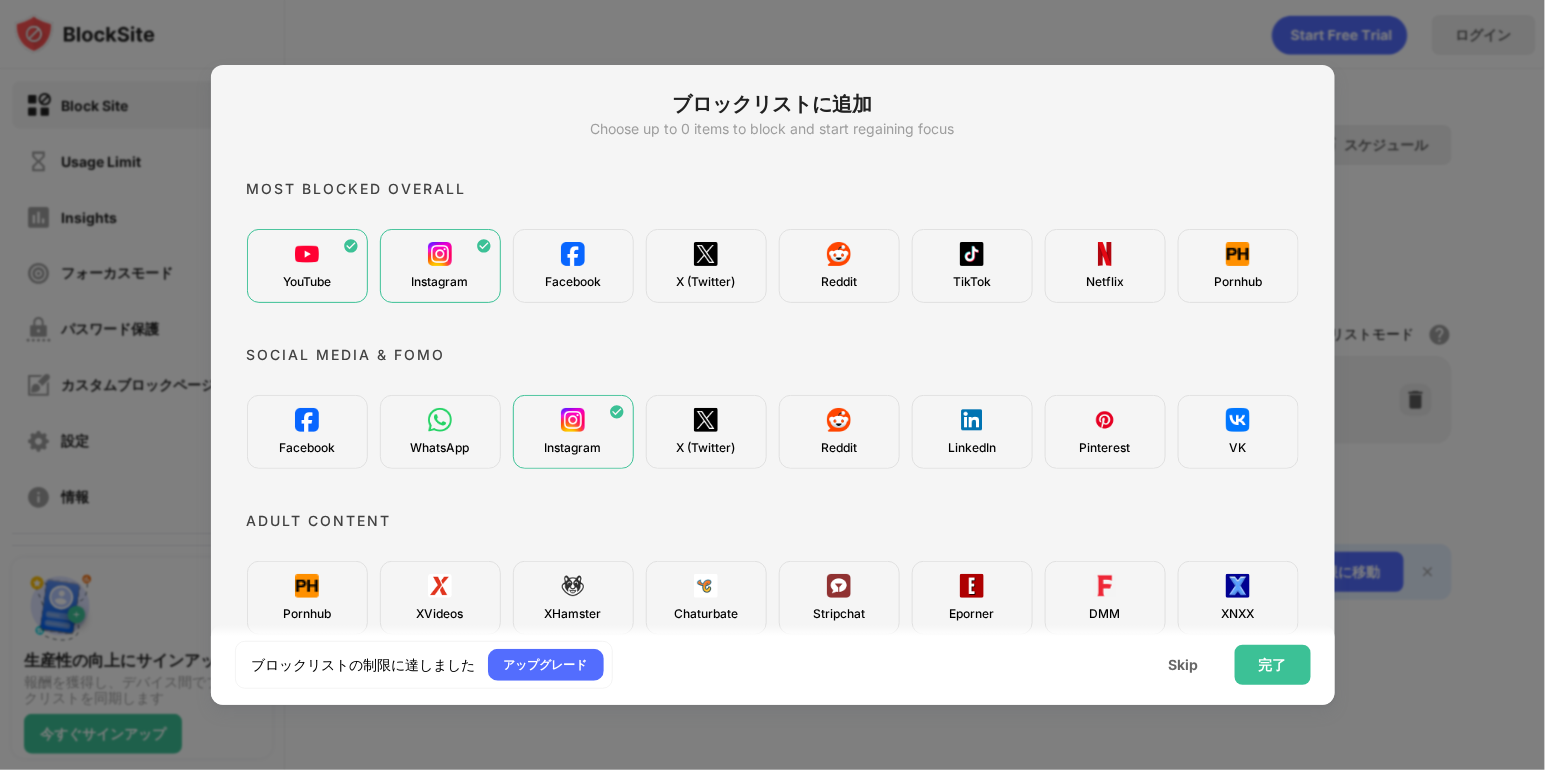 click at bounding box center [972, 254] 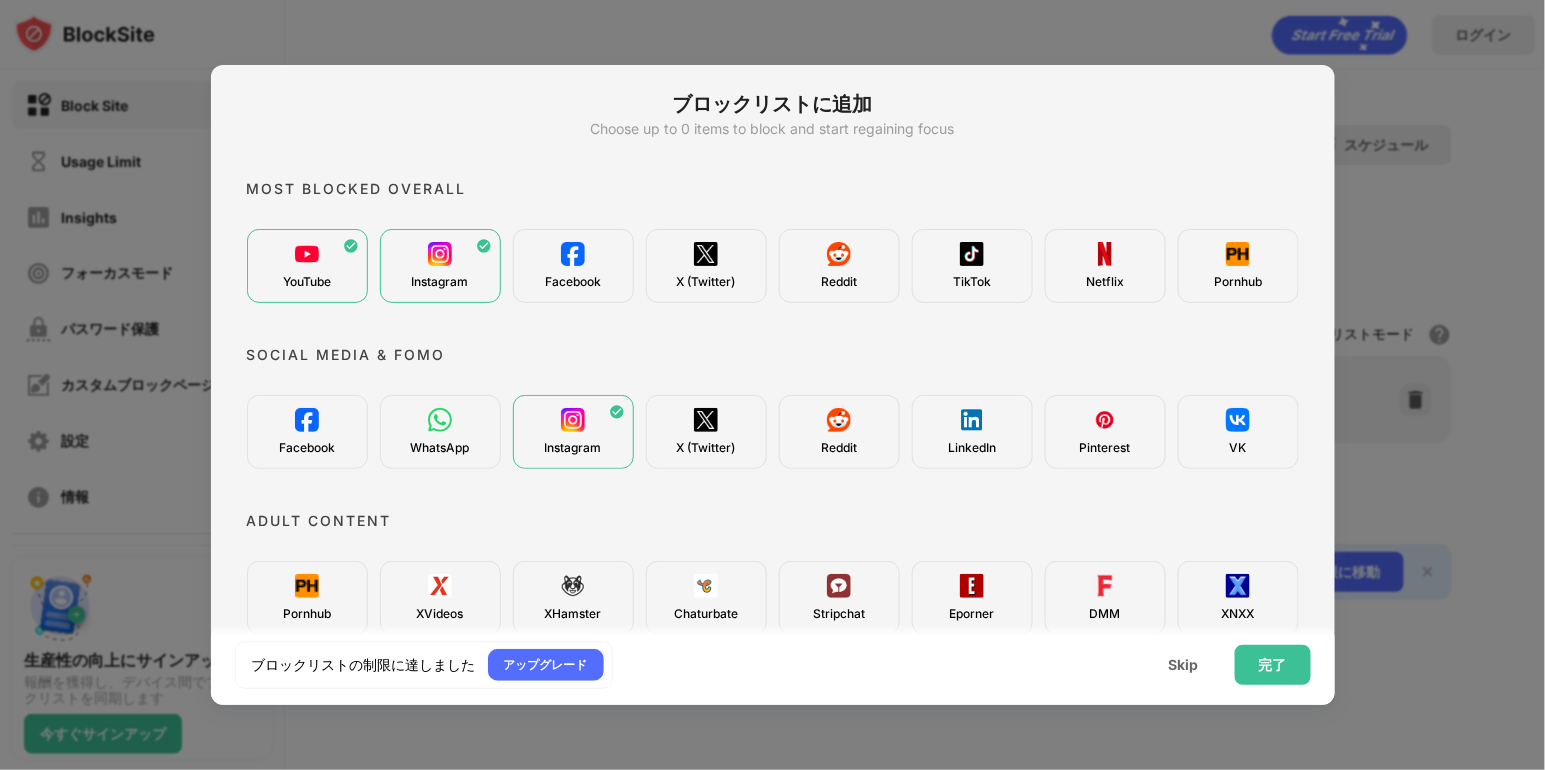 click on "X (Twitter)" at bounding box center (706, 282) 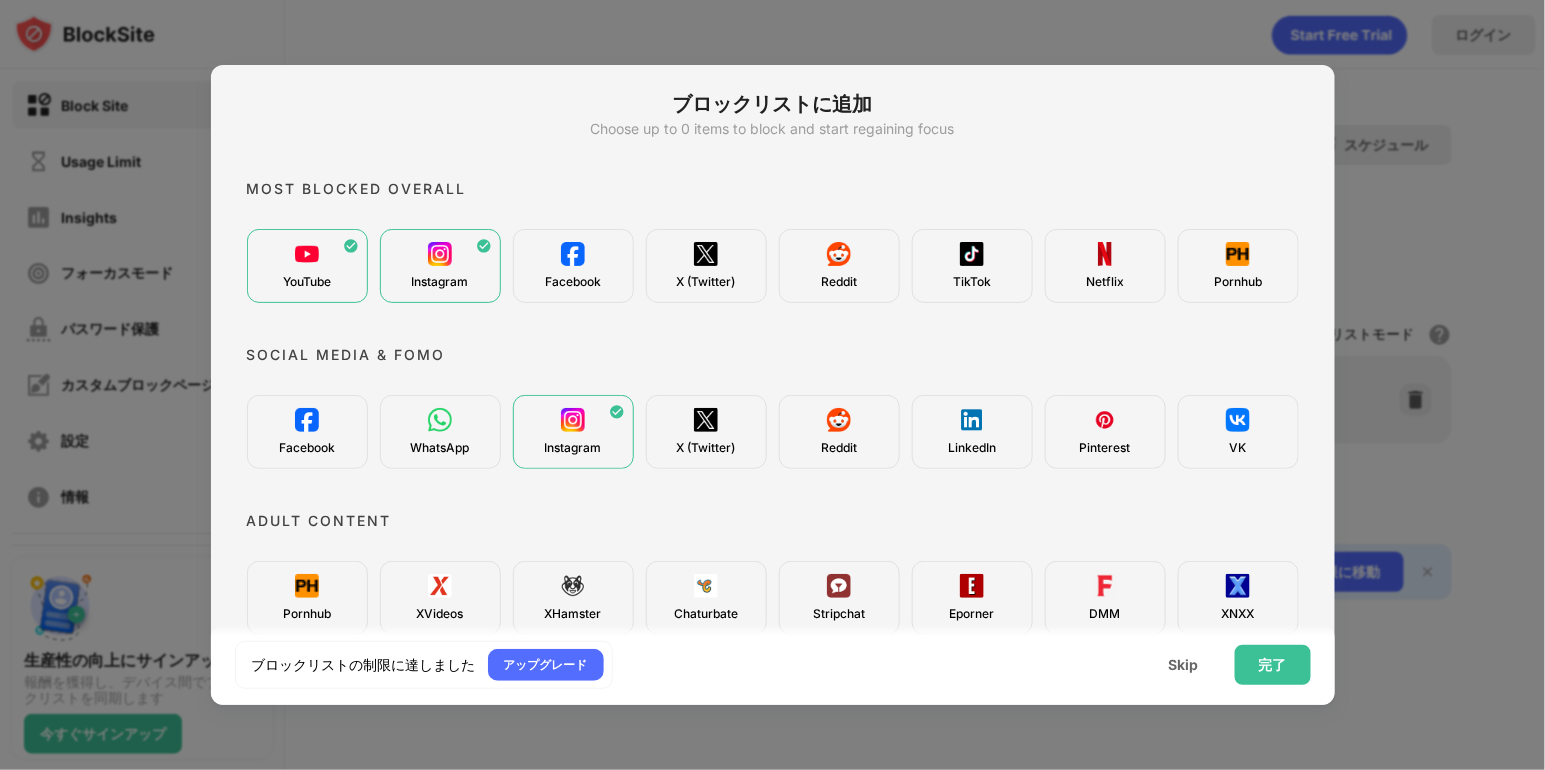 click on "Facebook" at bounding box center (573, 266) 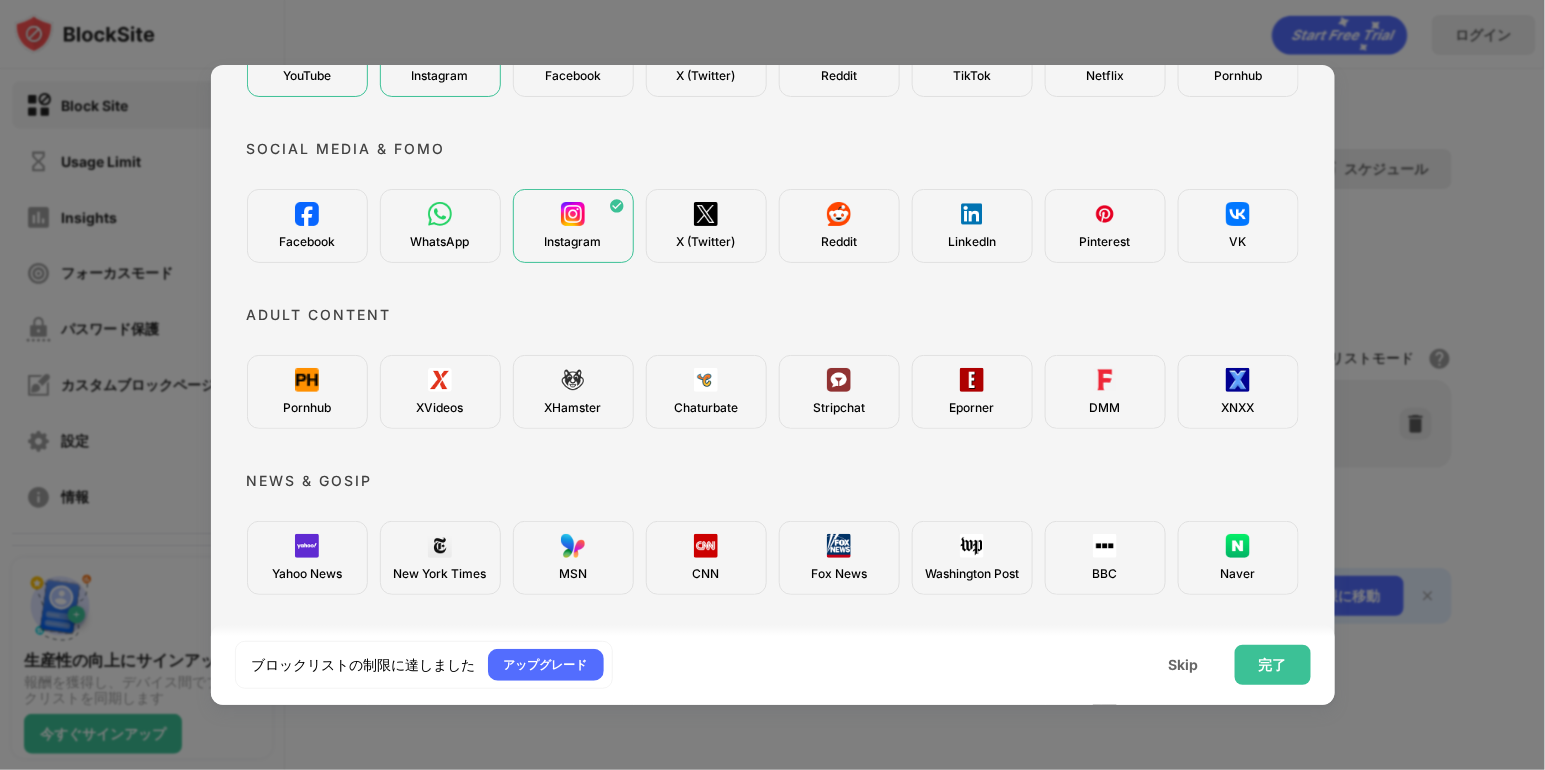 scroll, scrollTop: 219, scrollLeft: 0, axis: vertical 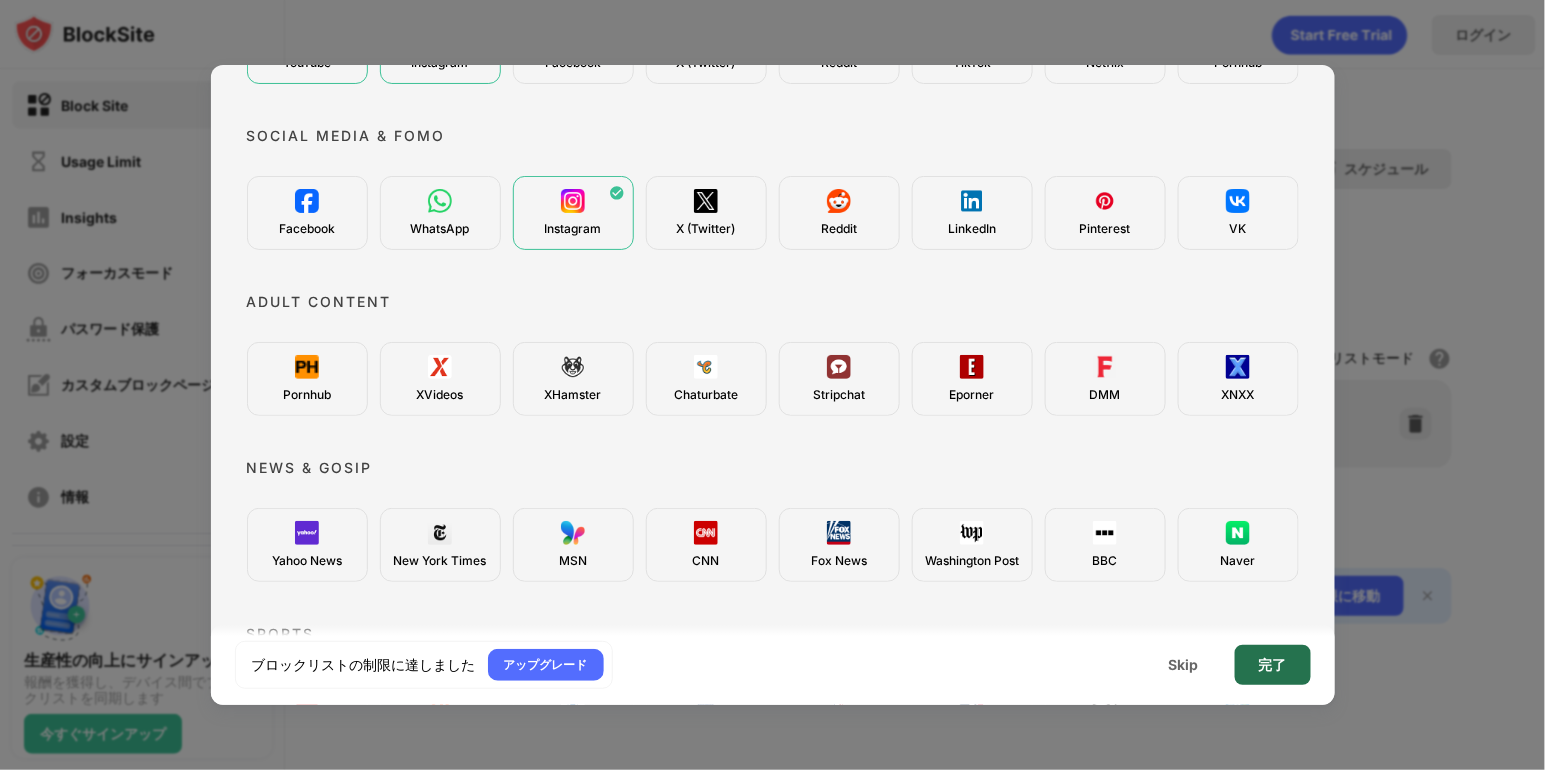click on "完了" at bounding box center (1273, 665) 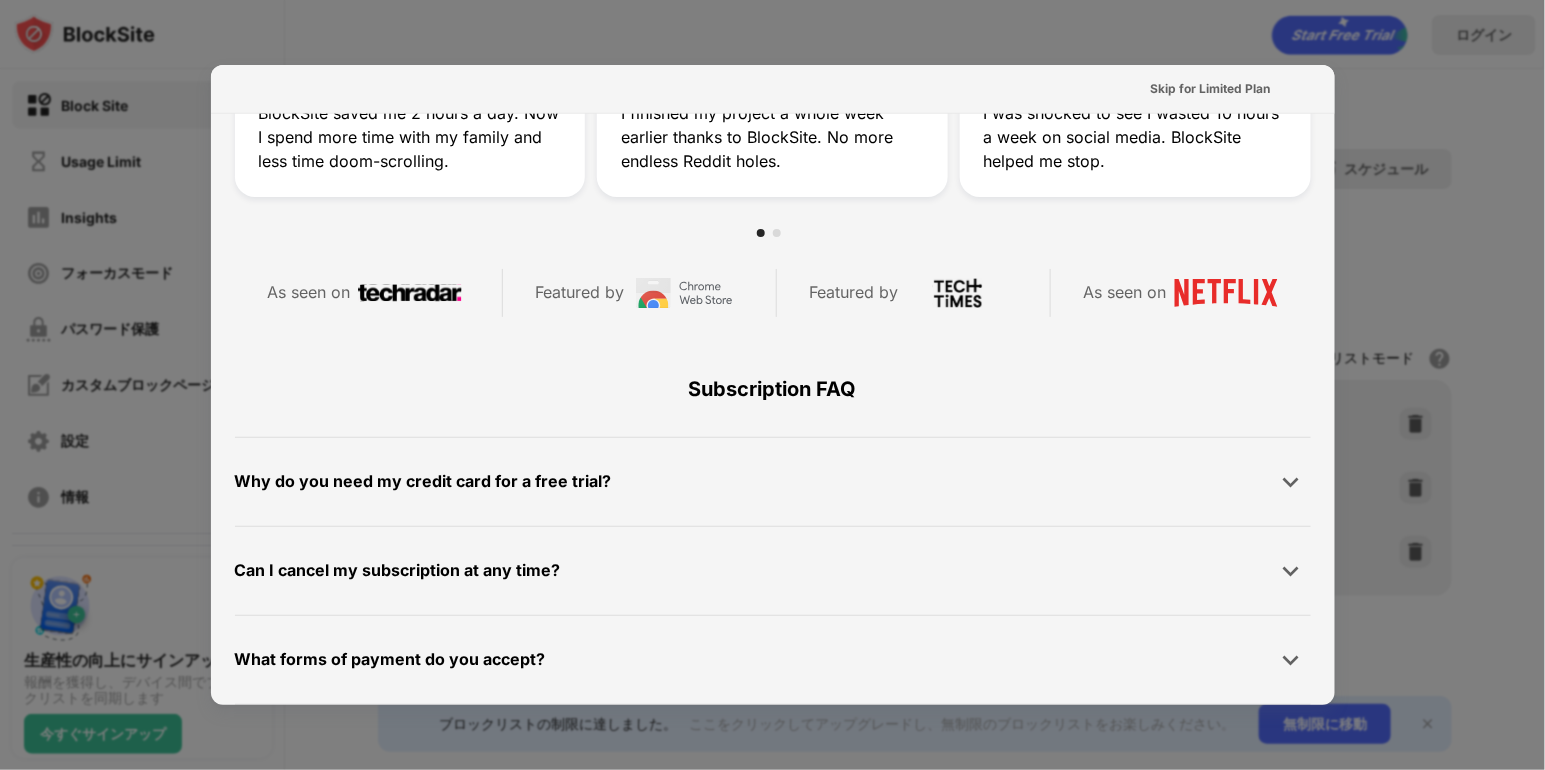 scroll, scrollTop: 971, scrollLeft: 0, axis: vertical 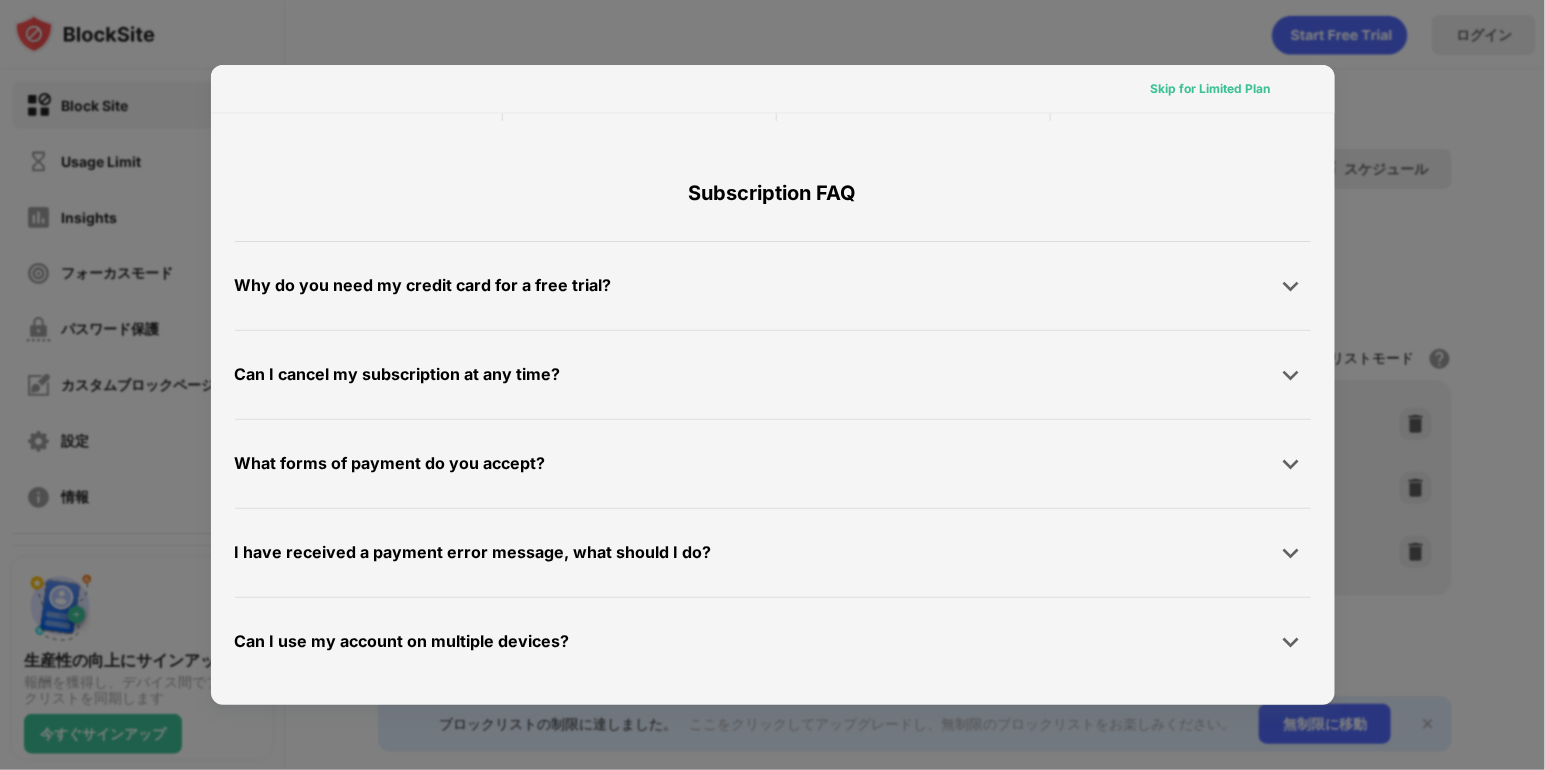 click on "Skip for Limited Plan" at bounding box center (1211, 89) 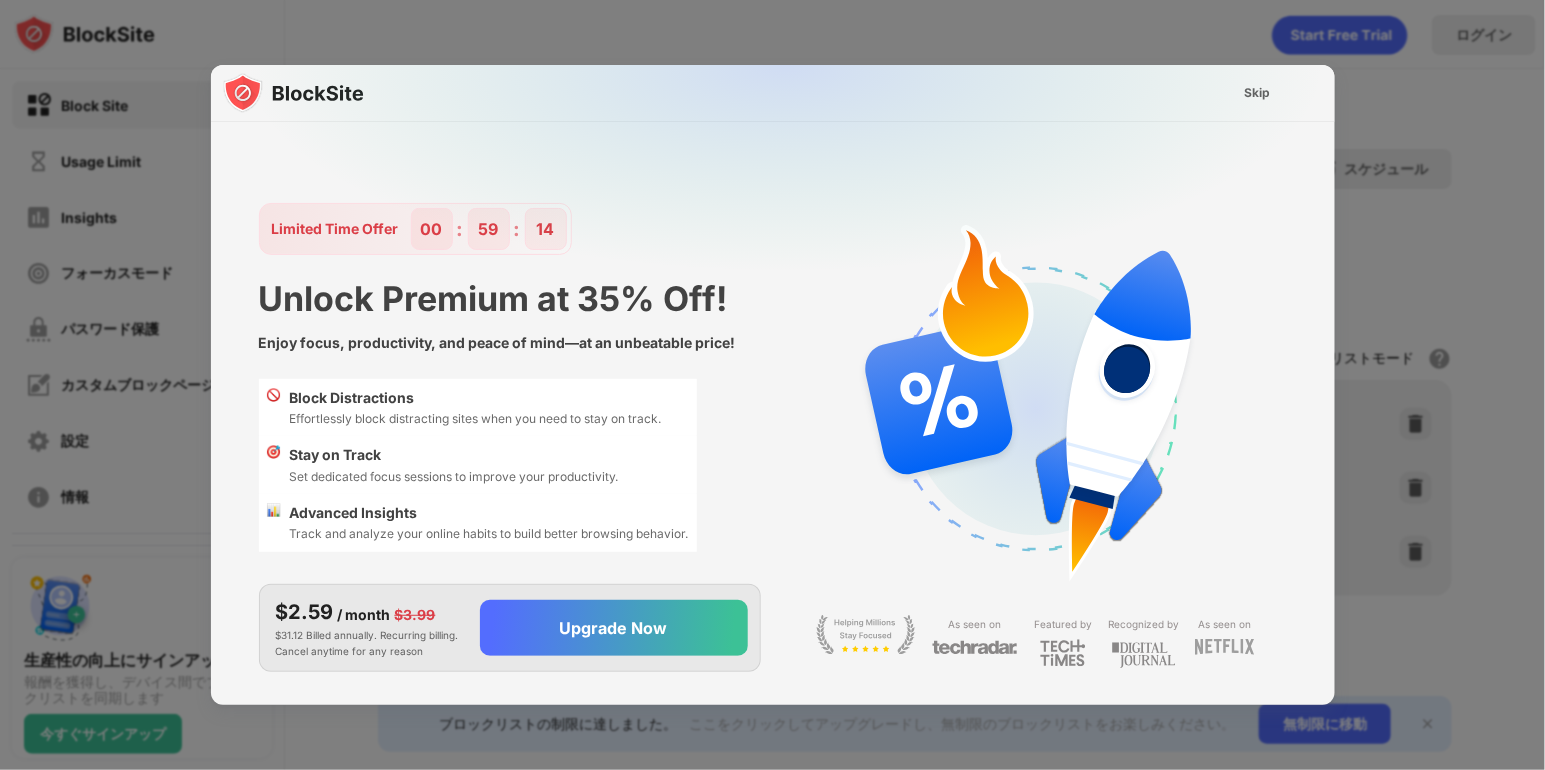 scroll, scrollTop: 0, scrollLeft: 0, axis: both 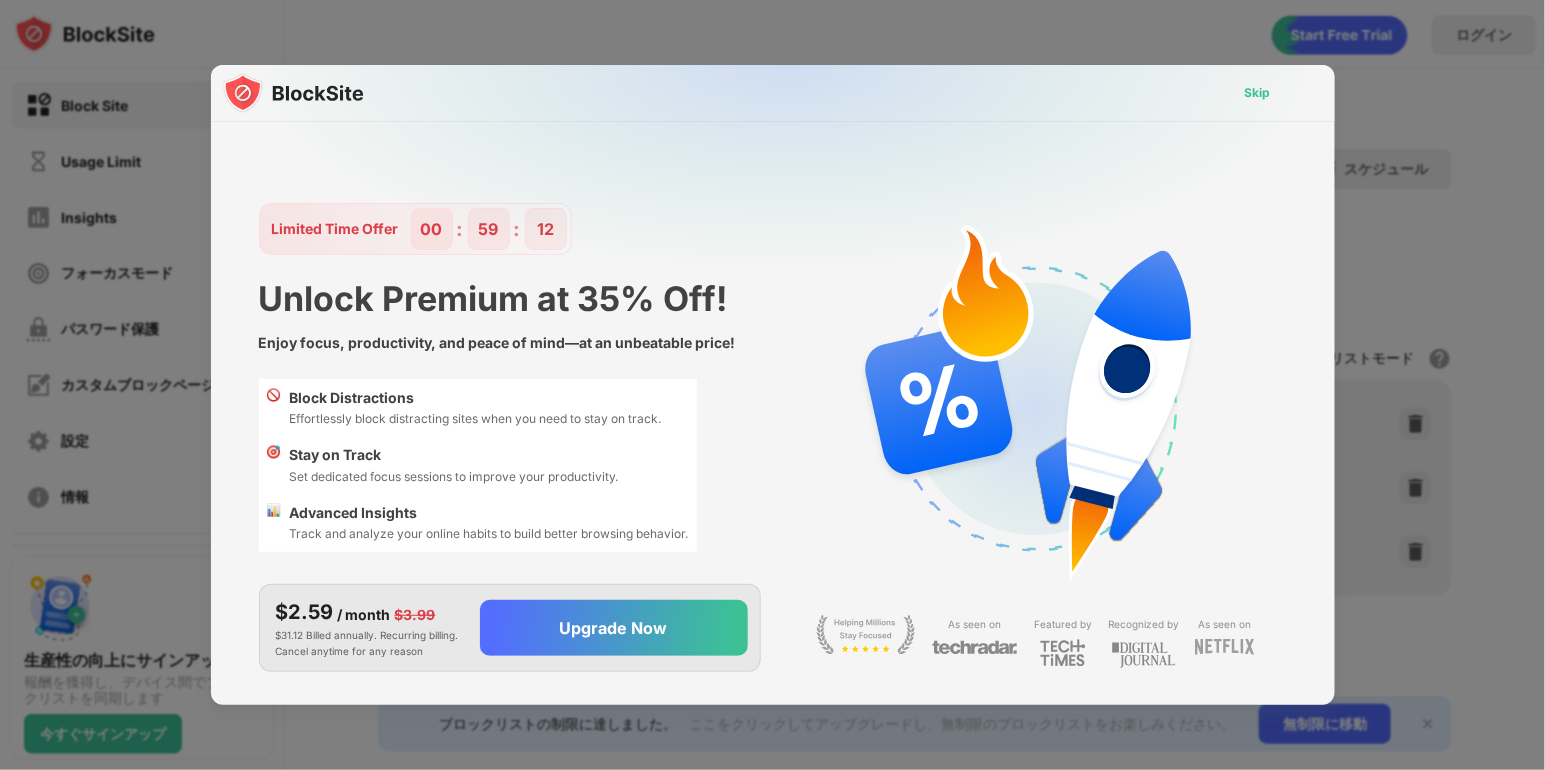 click on "Skip" at bounding box center (1258, 93) 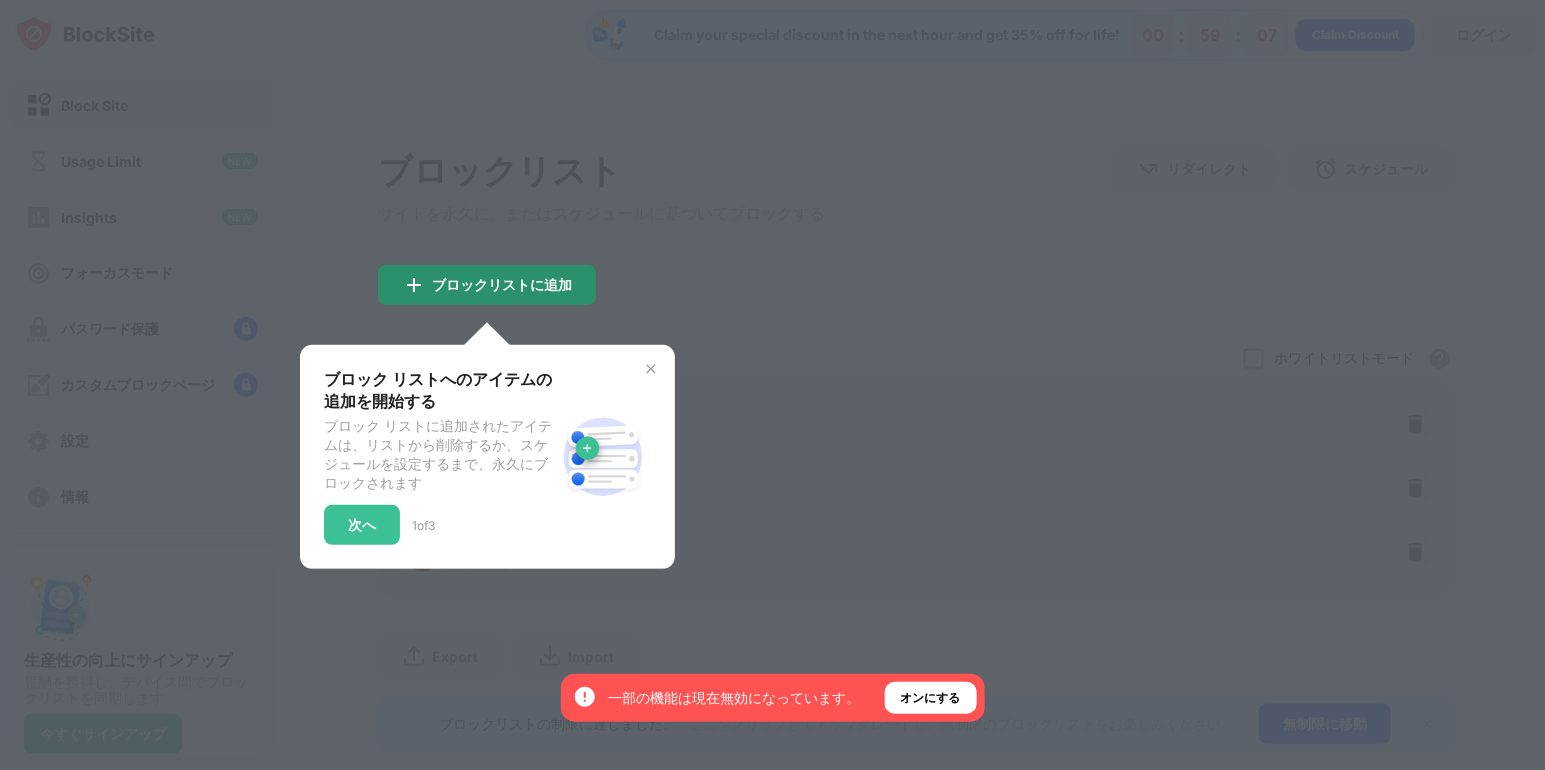 click on "ブロックリストに追加" at bounding box center (487, 285) 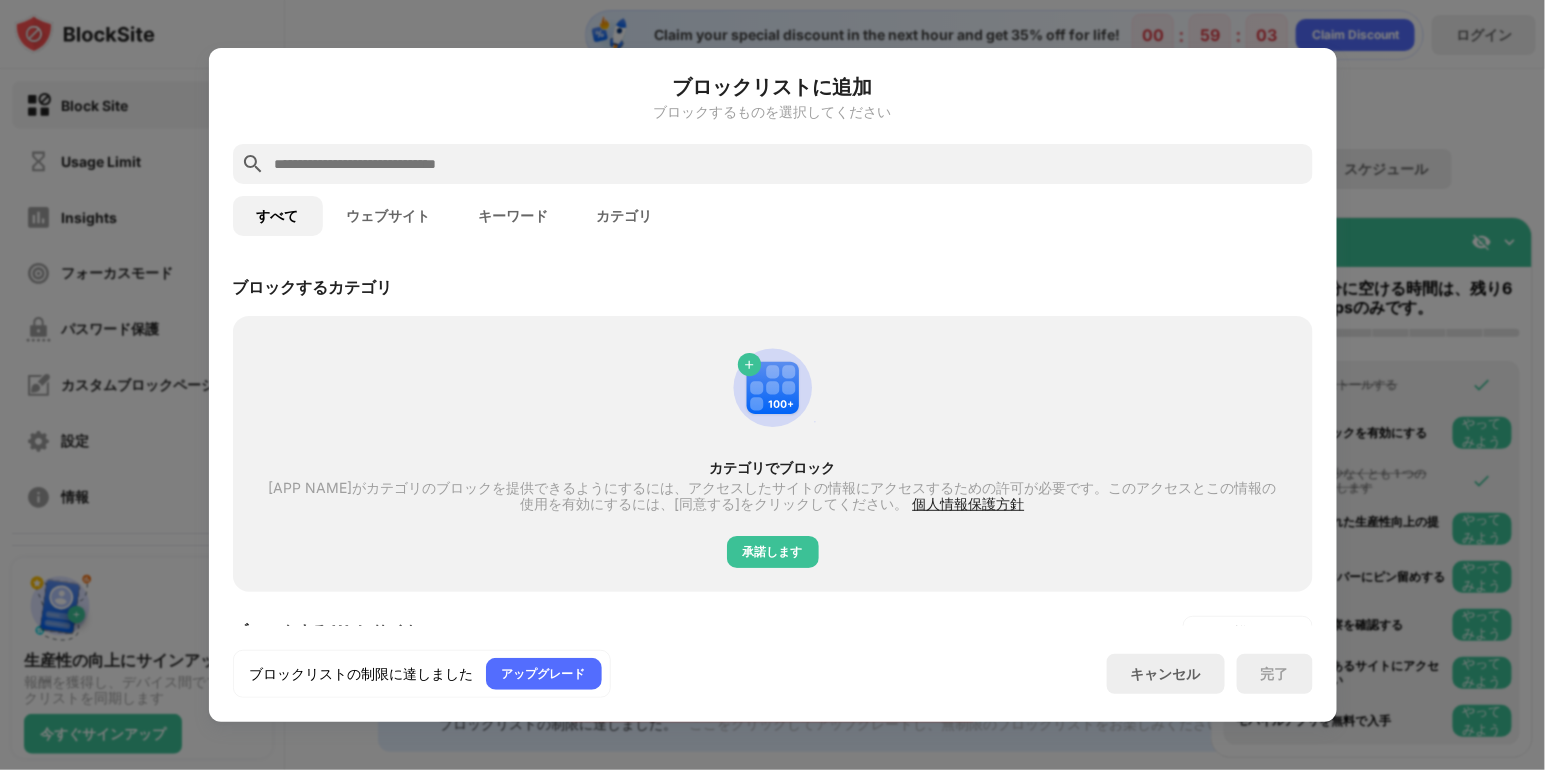 click at bounding box center [772, 385] 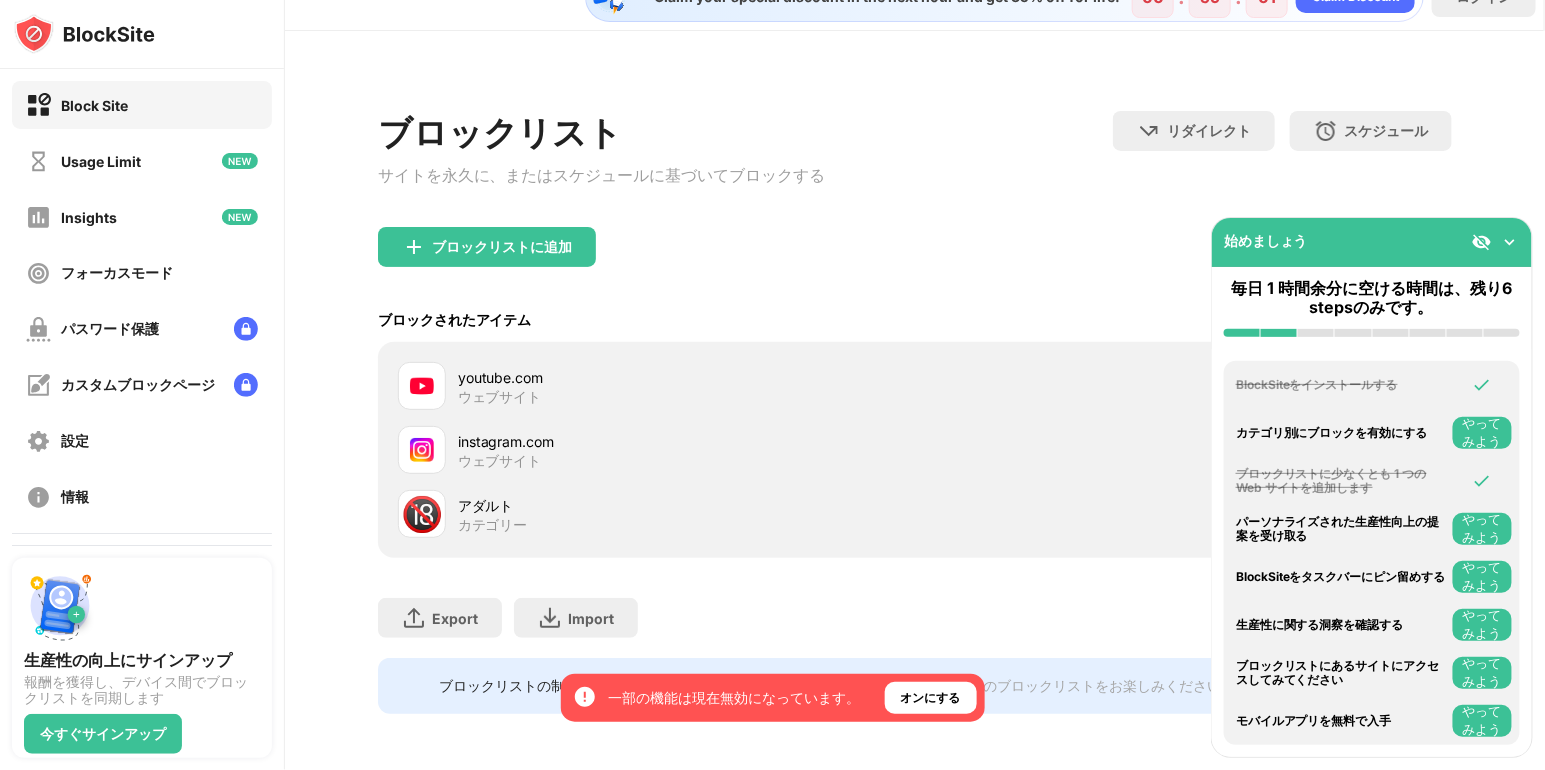 scroll, scrollTop: 70, scrollLeft: 0, axis: vertical 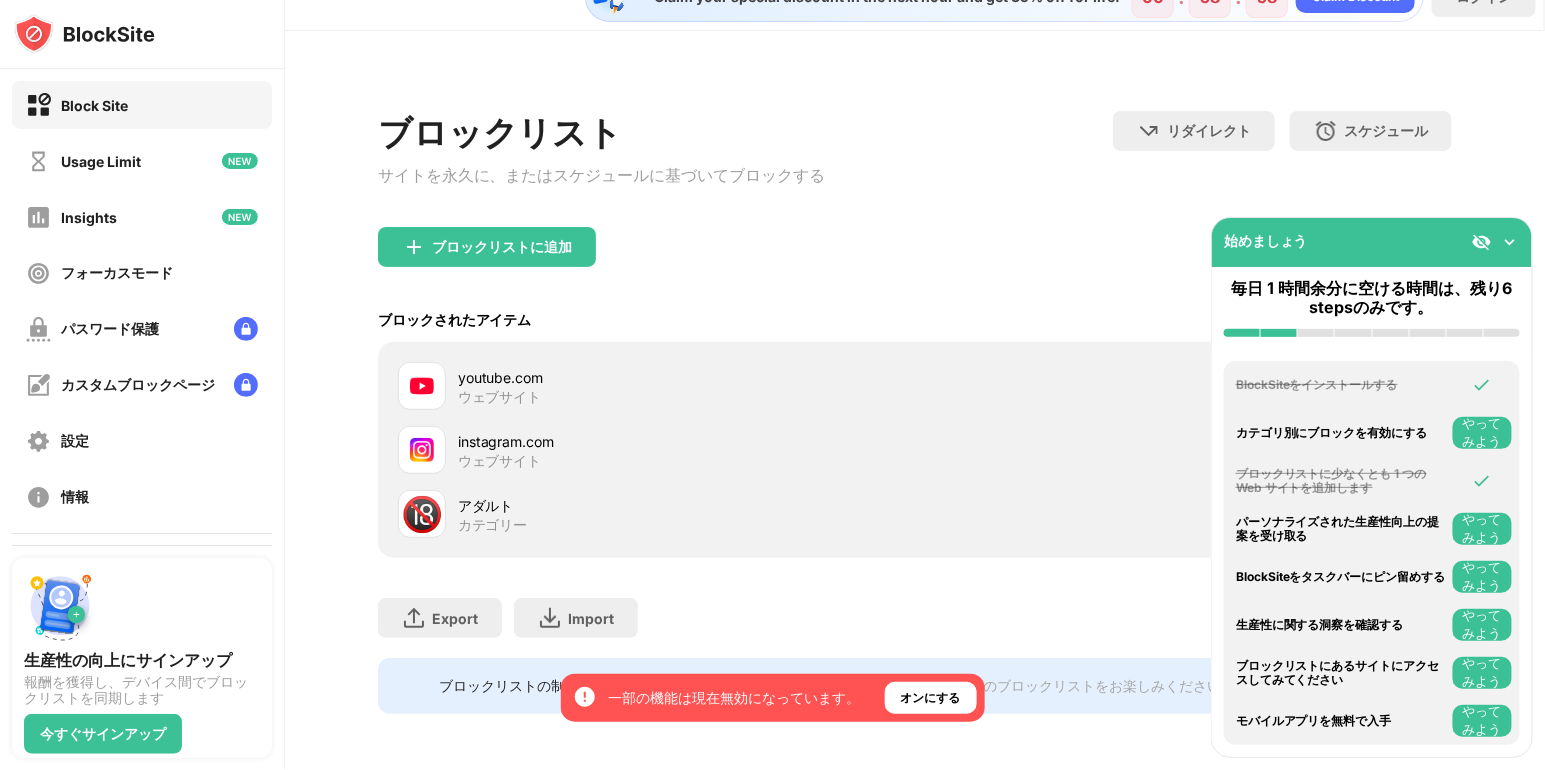 click at bounding box center (1510, 242) 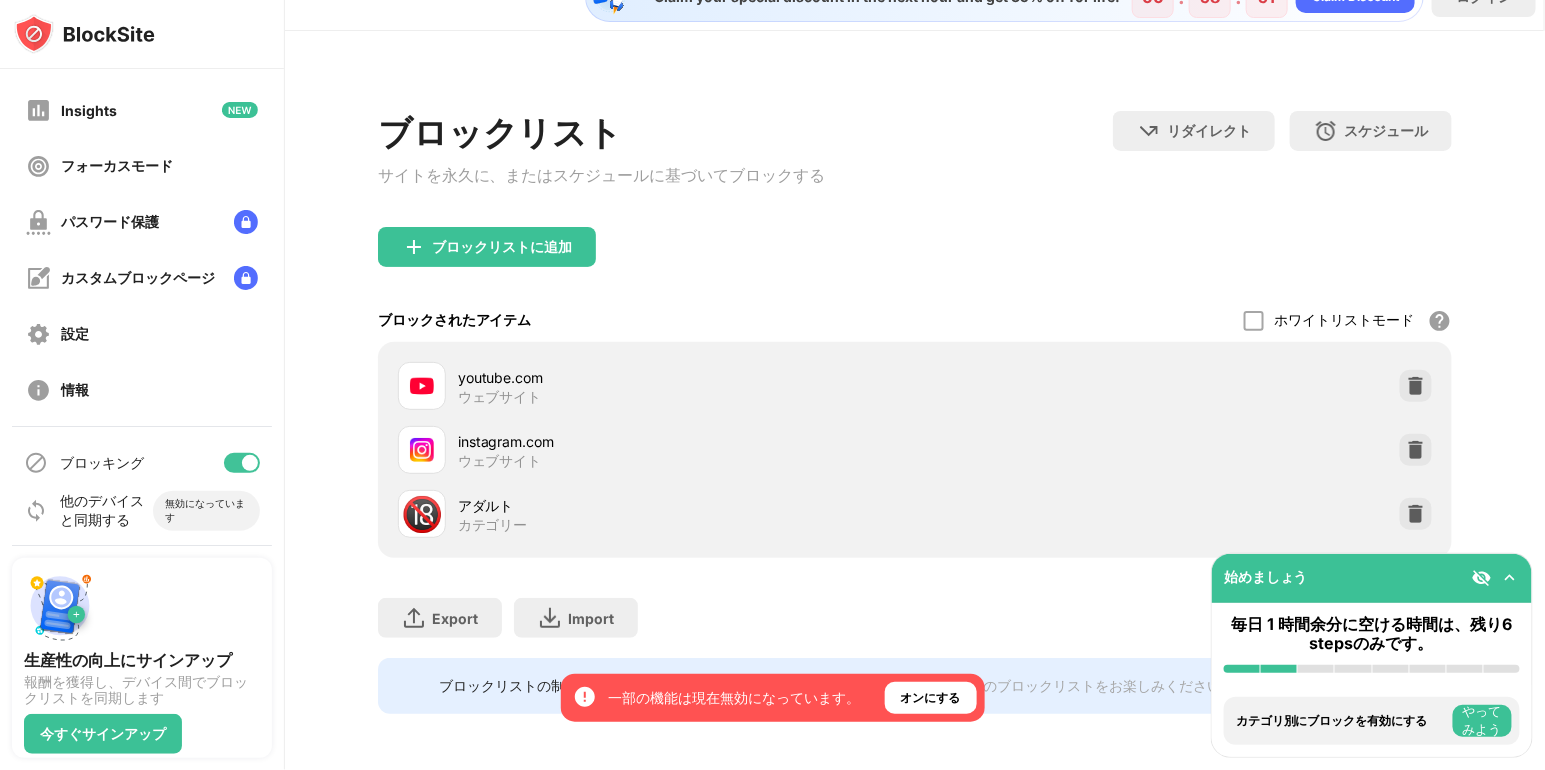 scroll, scrollTop: 0, scrollLeft: 0, axis: both 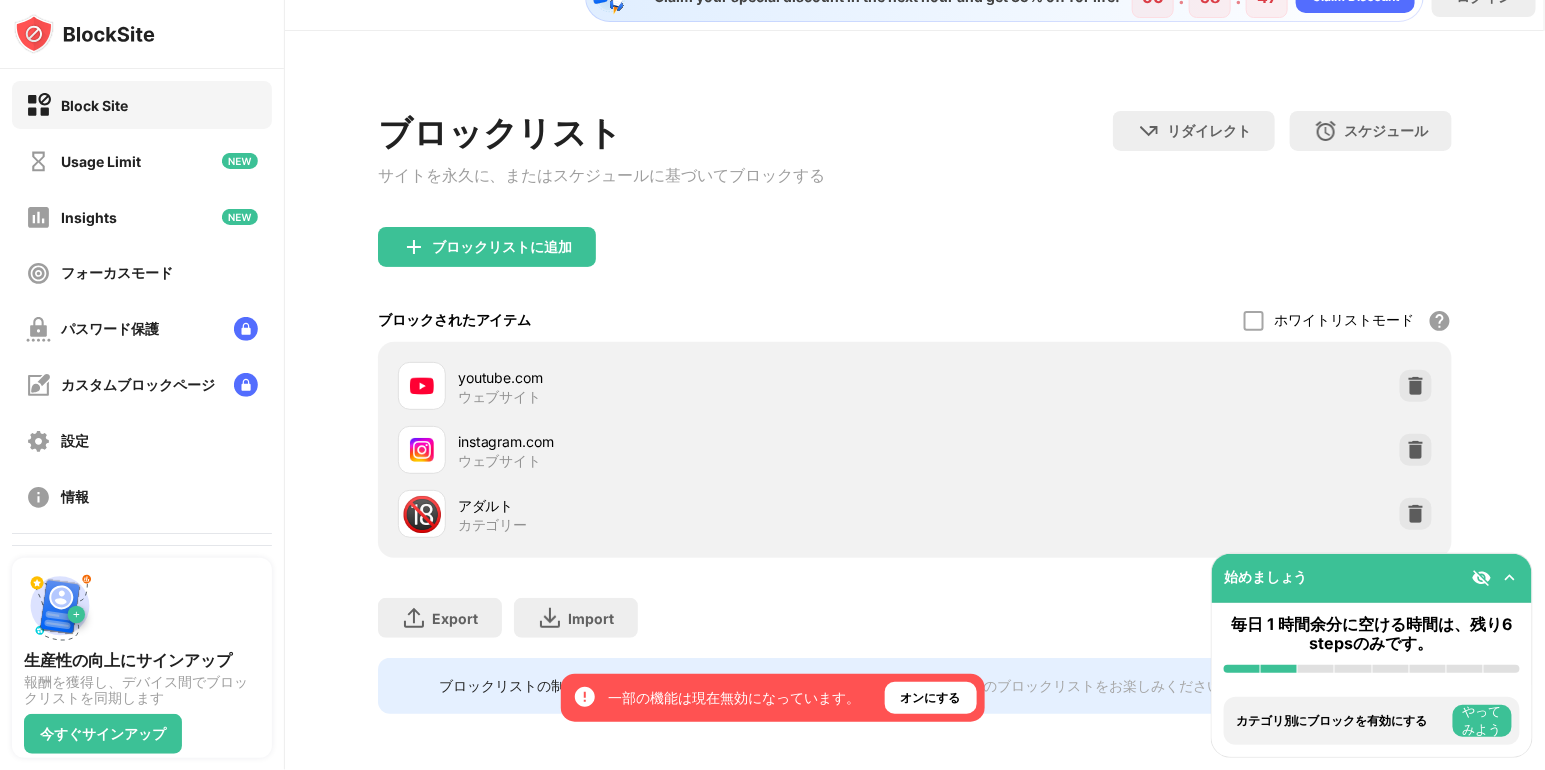 click on "始めましょう" at bounding box center (1372, 578) 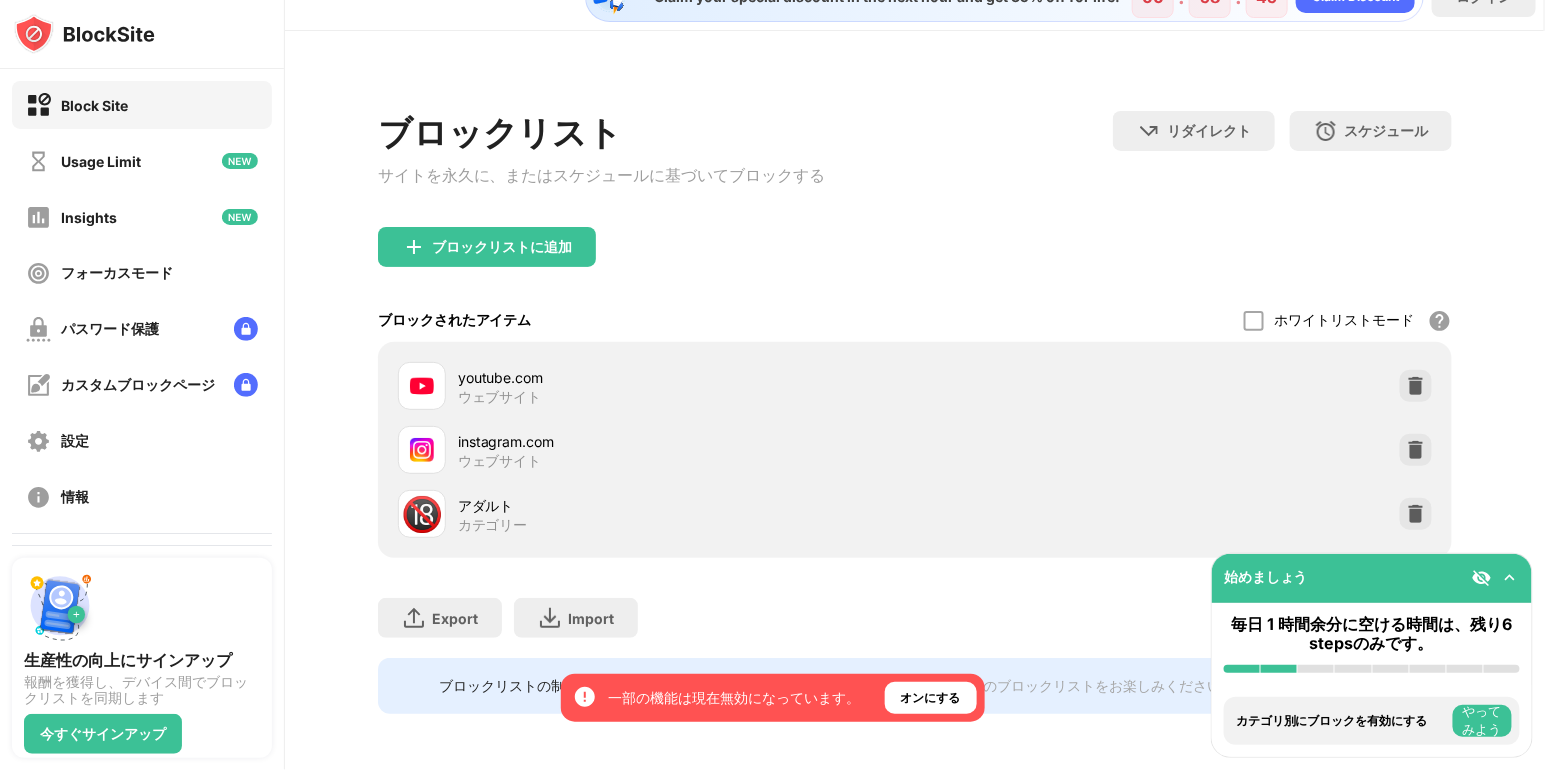 click at bounding box center [1482, 578] 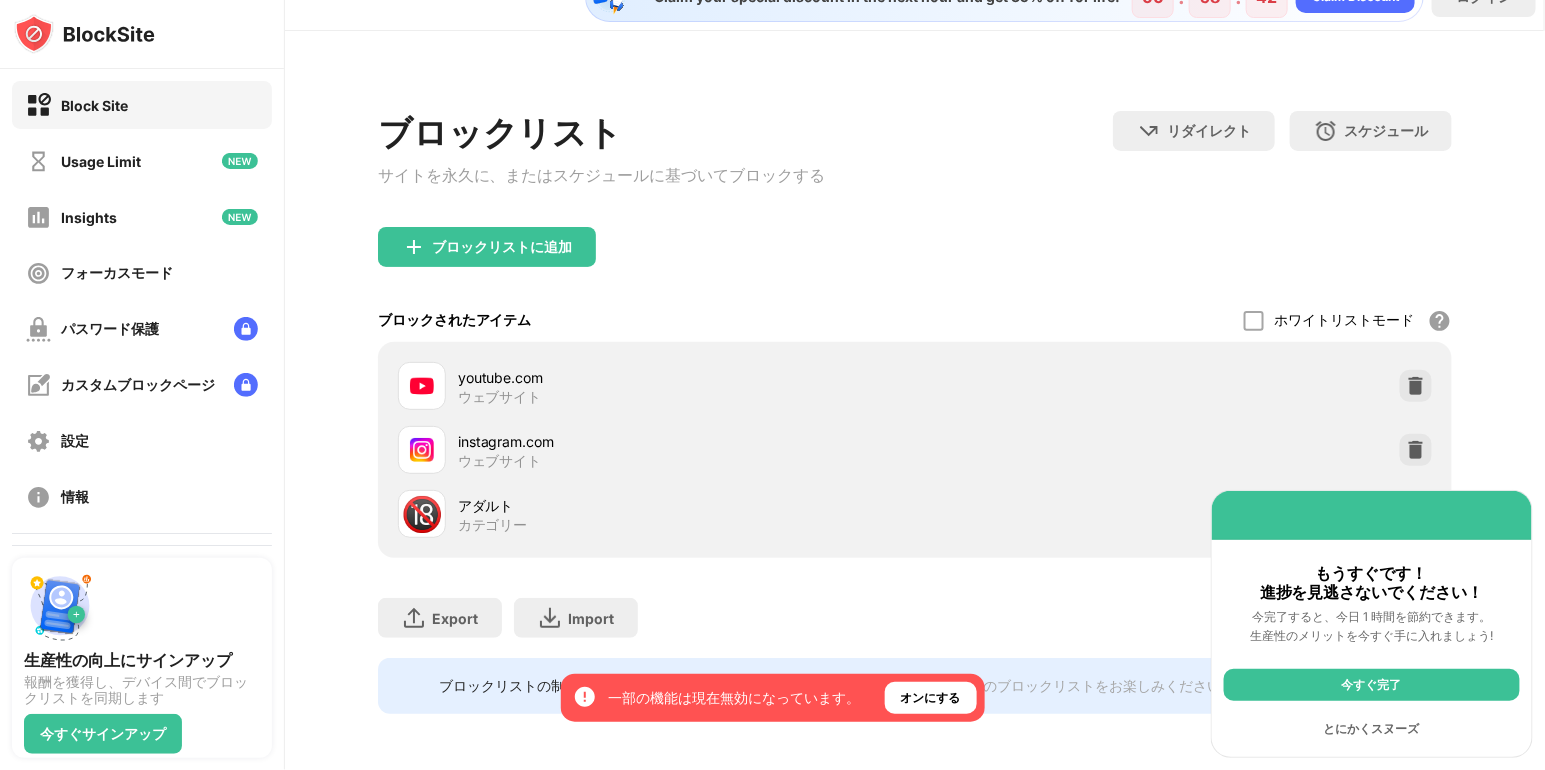 click on "とにかくスヌーズ" at bounding box center (1372, 729) 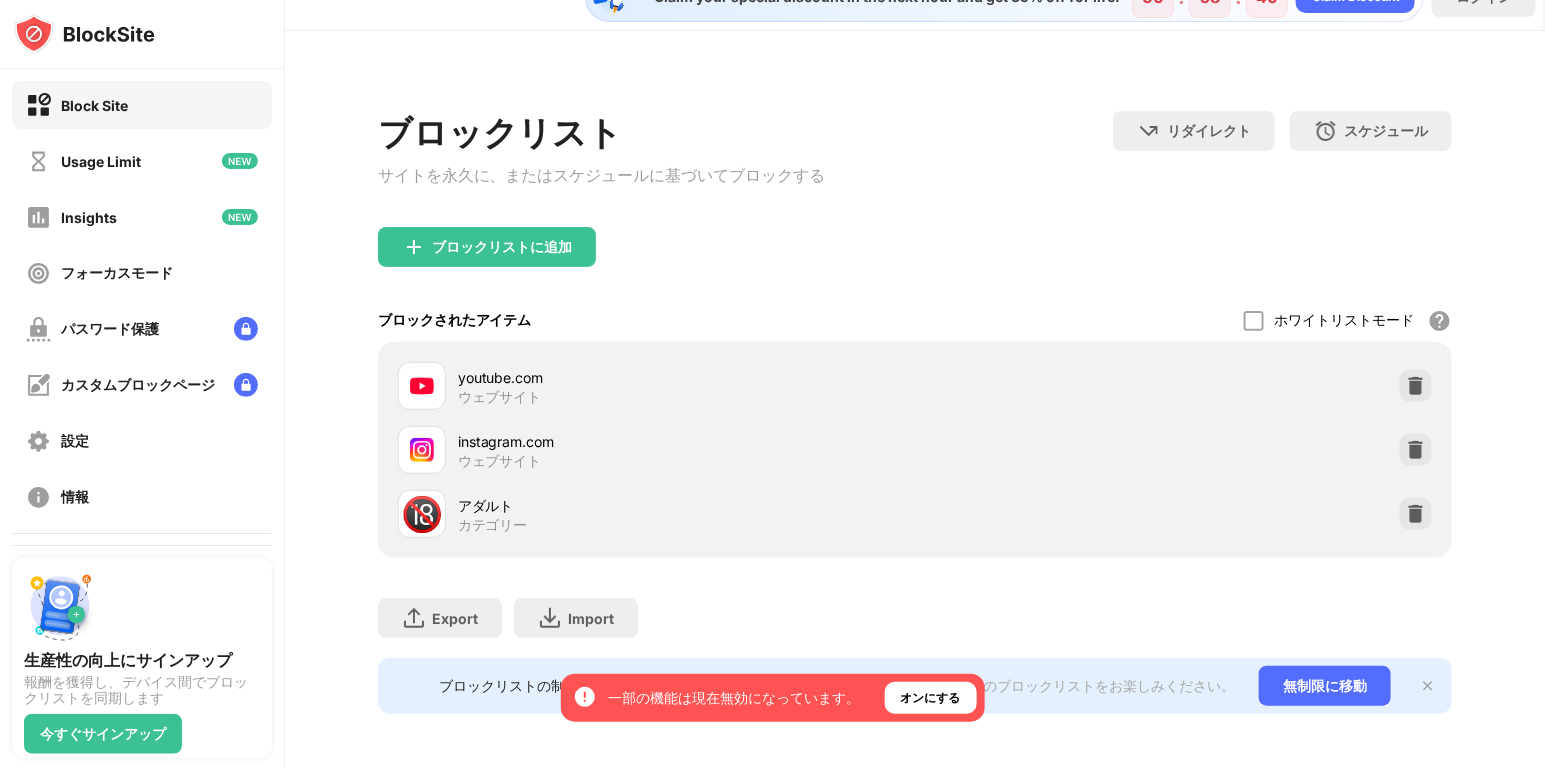 click at bounding box center (1428, 686) 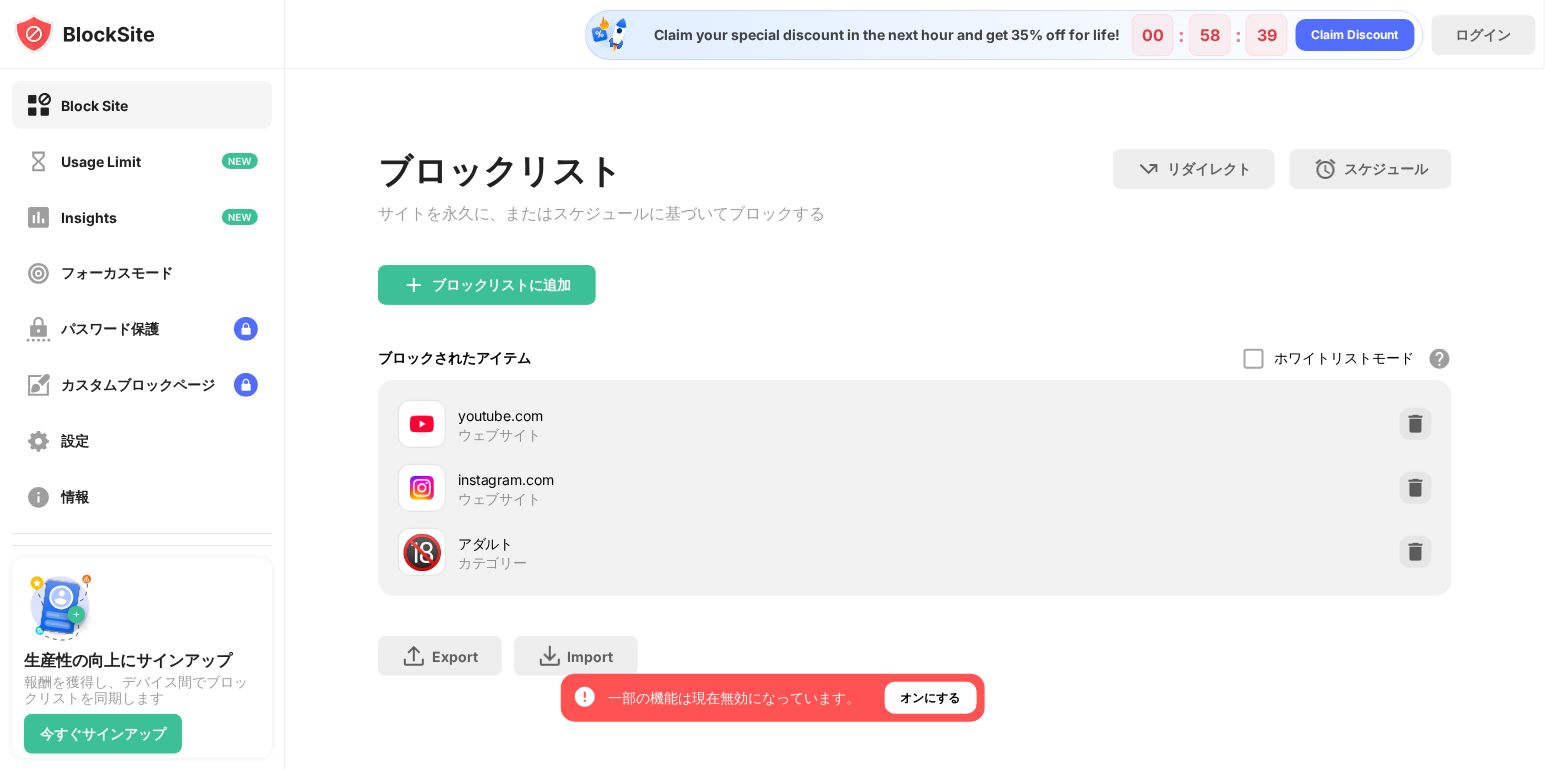 scroll, scrollTop: 0, scrollLeft: 0, axis: both 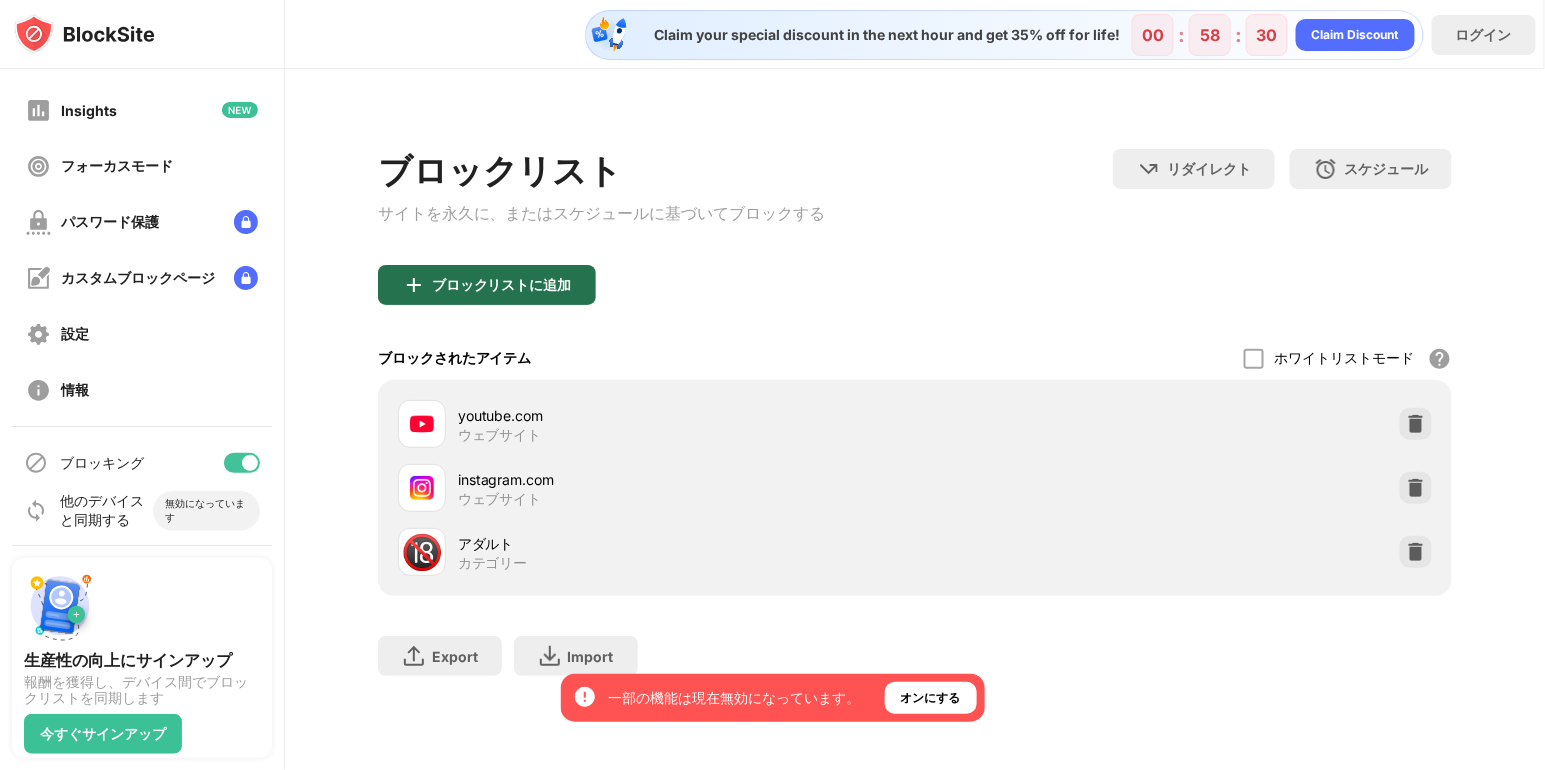 click on "ブロックリストに追加" at bounding box center [487, 285] 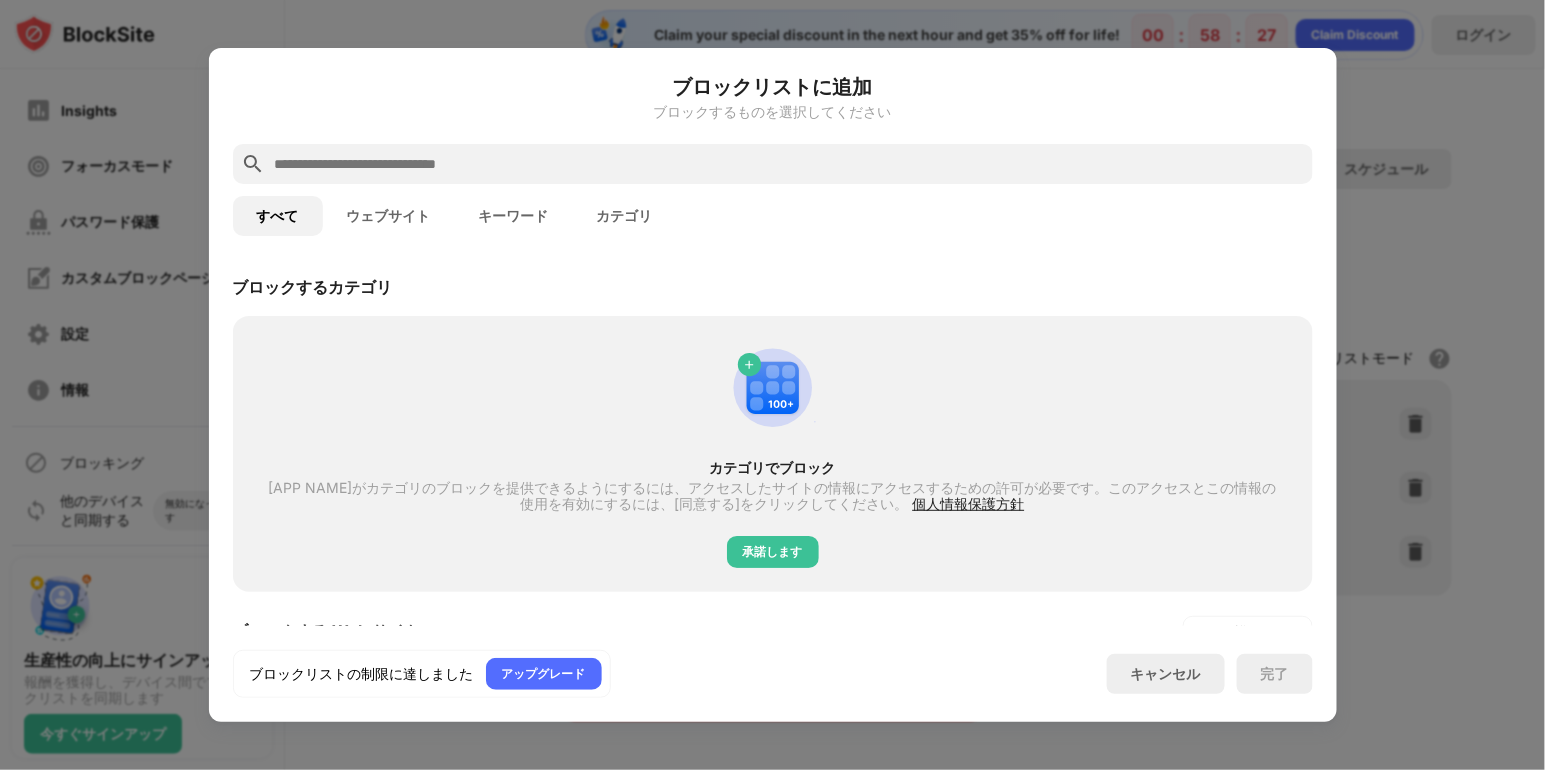 click on "ウェブサイト" at bounding box center (389, 216) 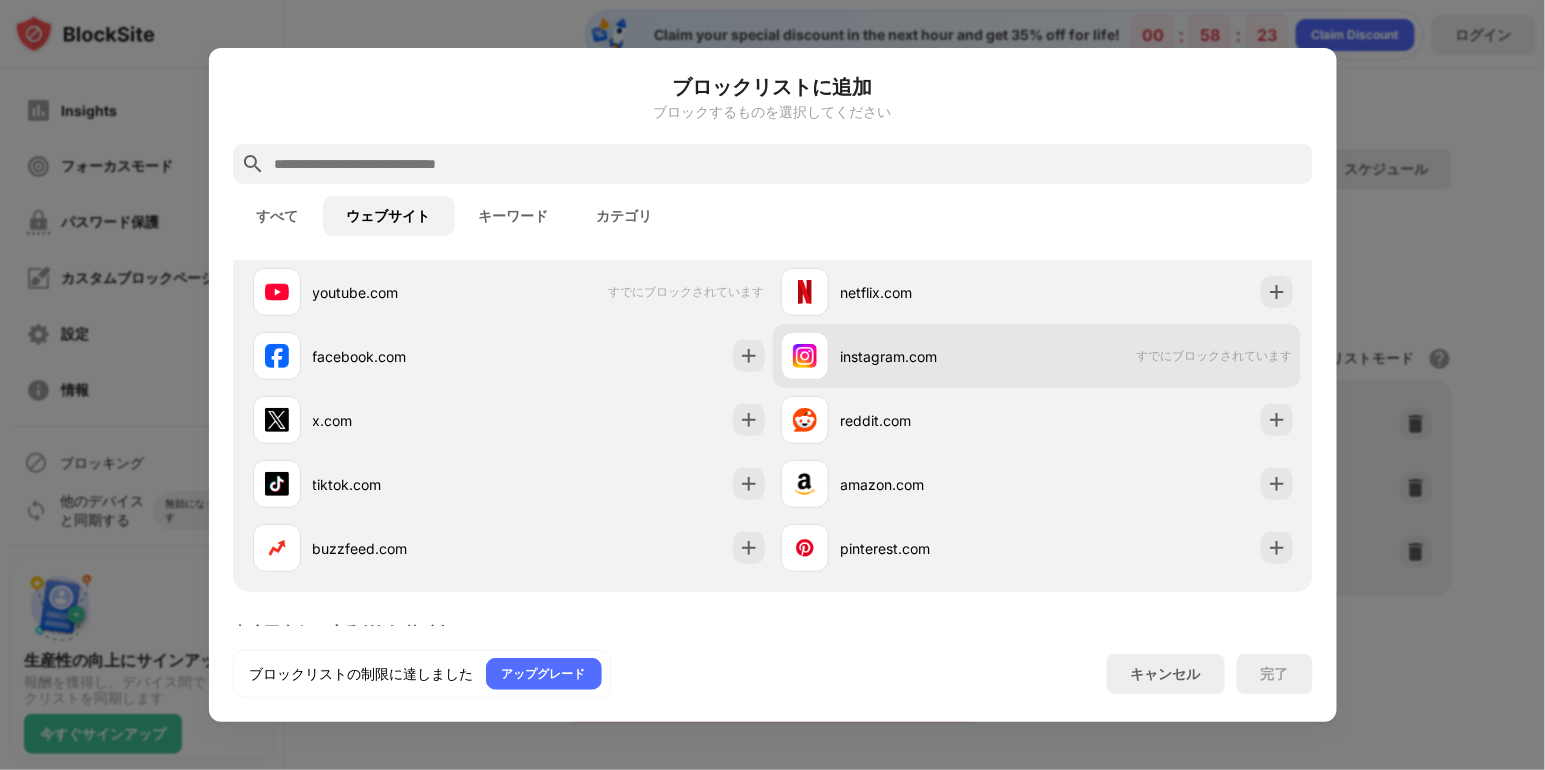 scroll, scrollTop: 62, scrollLeft: 0, axis: vertical 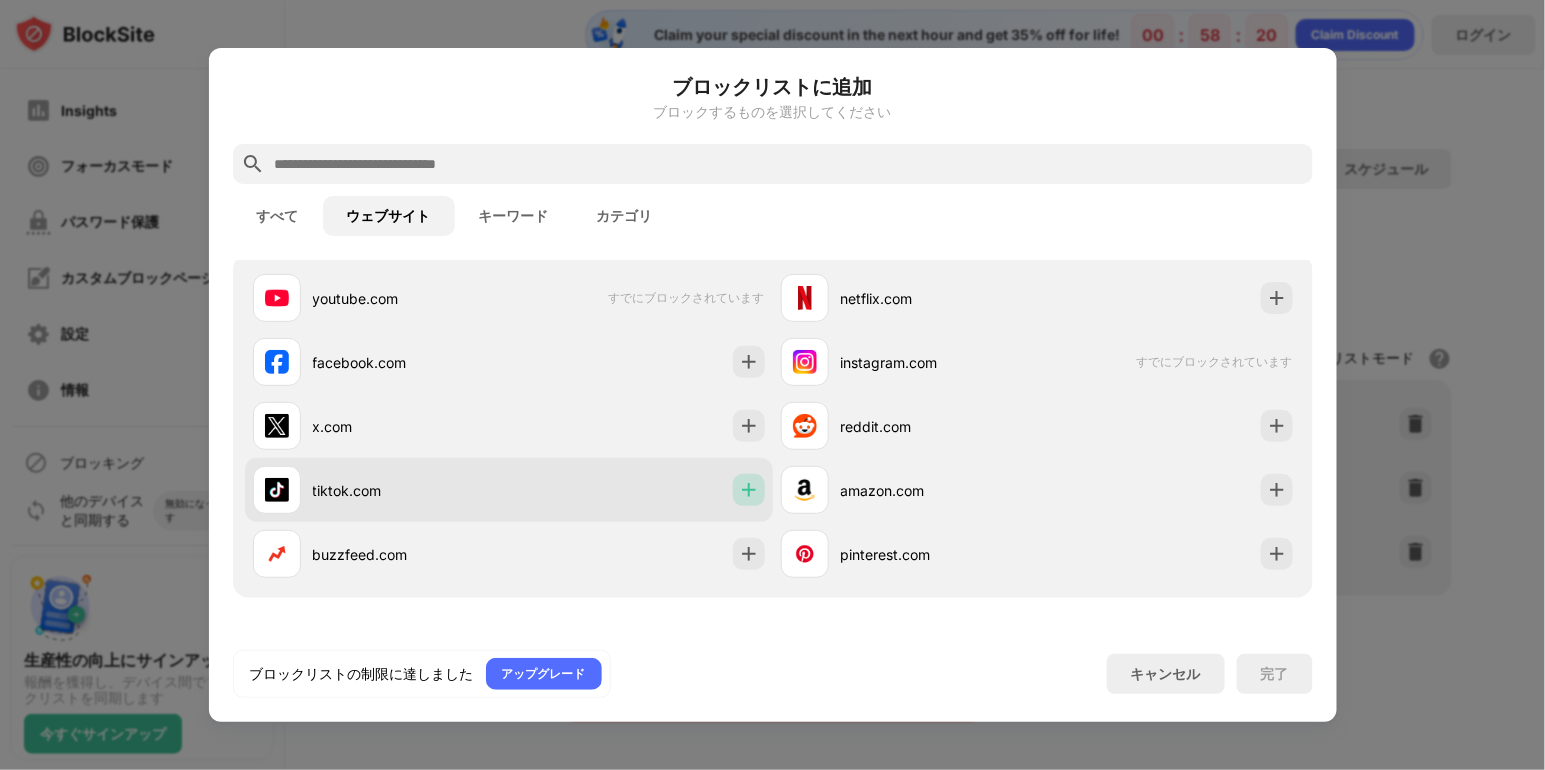 click at bounding box center [749, 490] 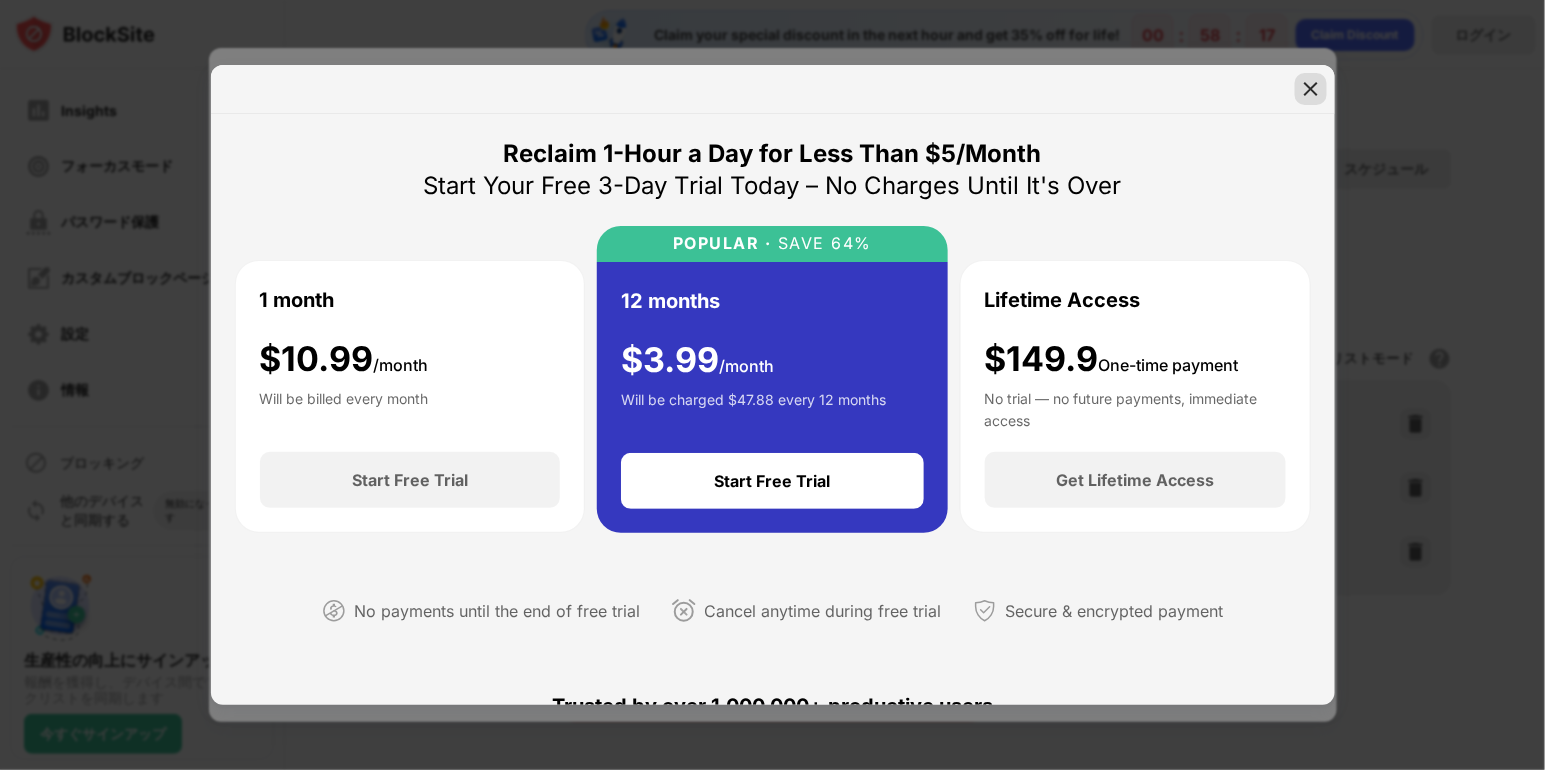 click at bounding box center (1311, 89) 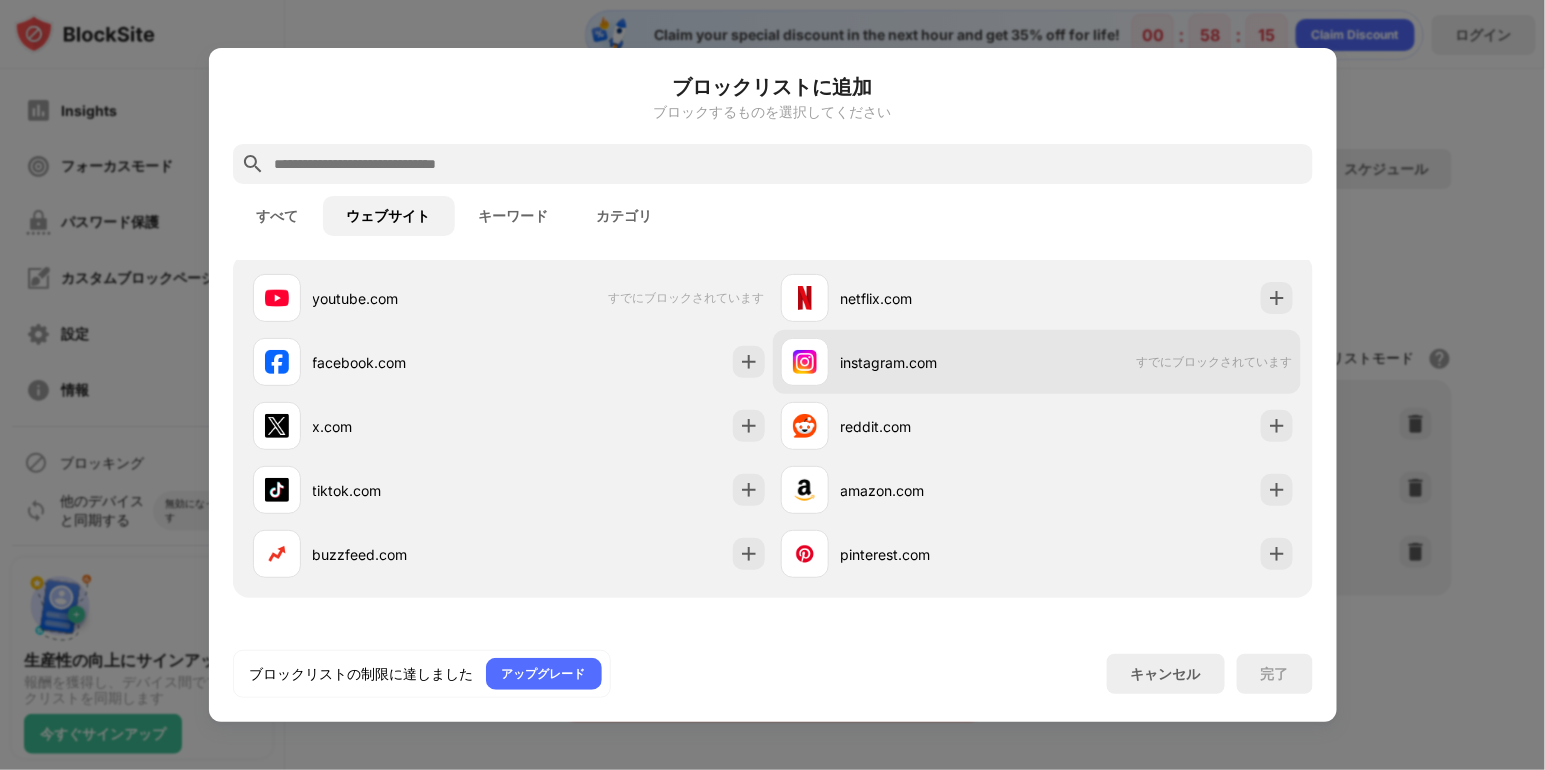 click on "すでにブロックされています" at bounding box center (1215, 362) 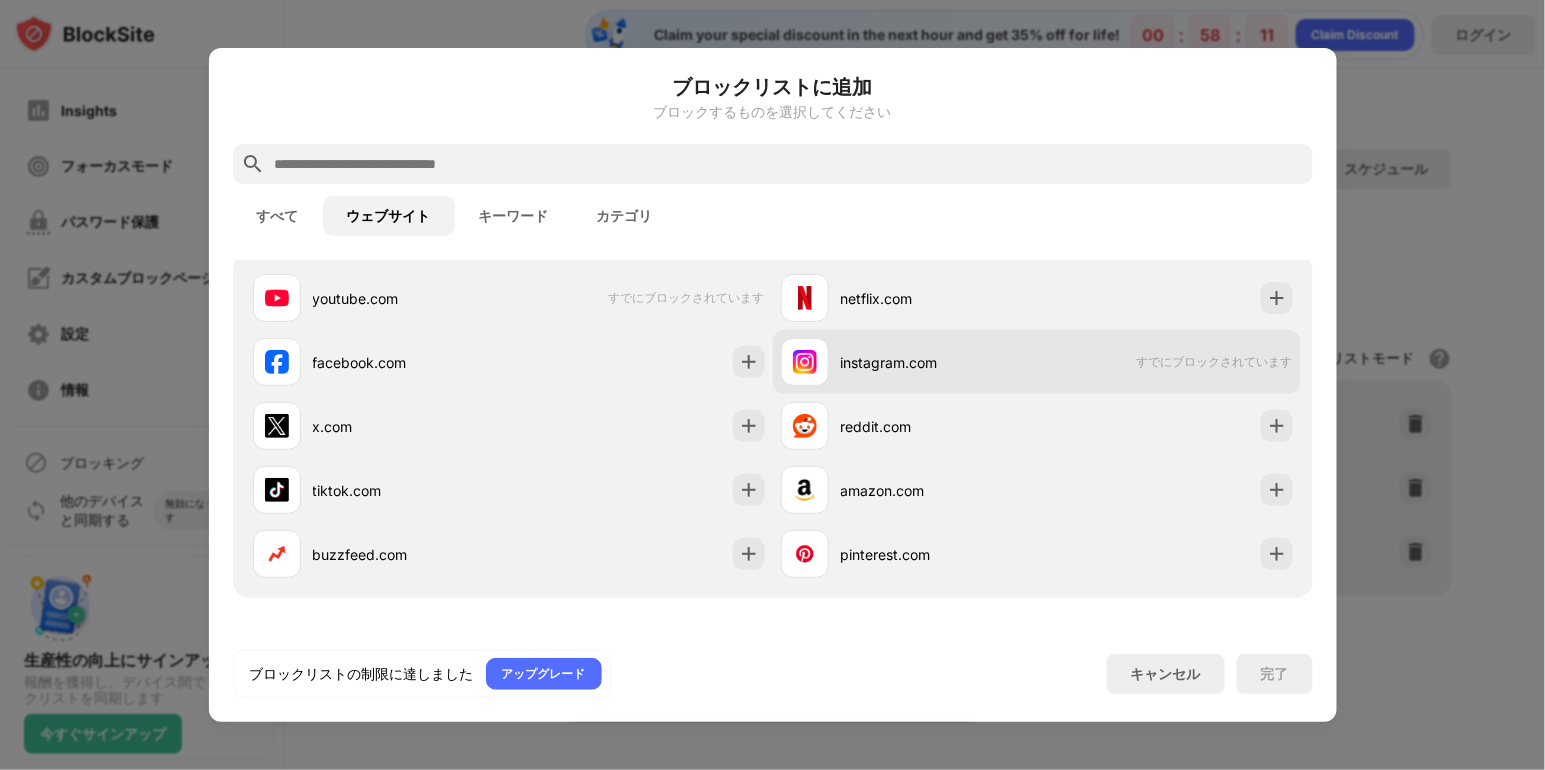 drag, startPoint x: 1168, startPoint y: 350, endPoint x: 1073, endPoint y: 343, distance: 95.257545 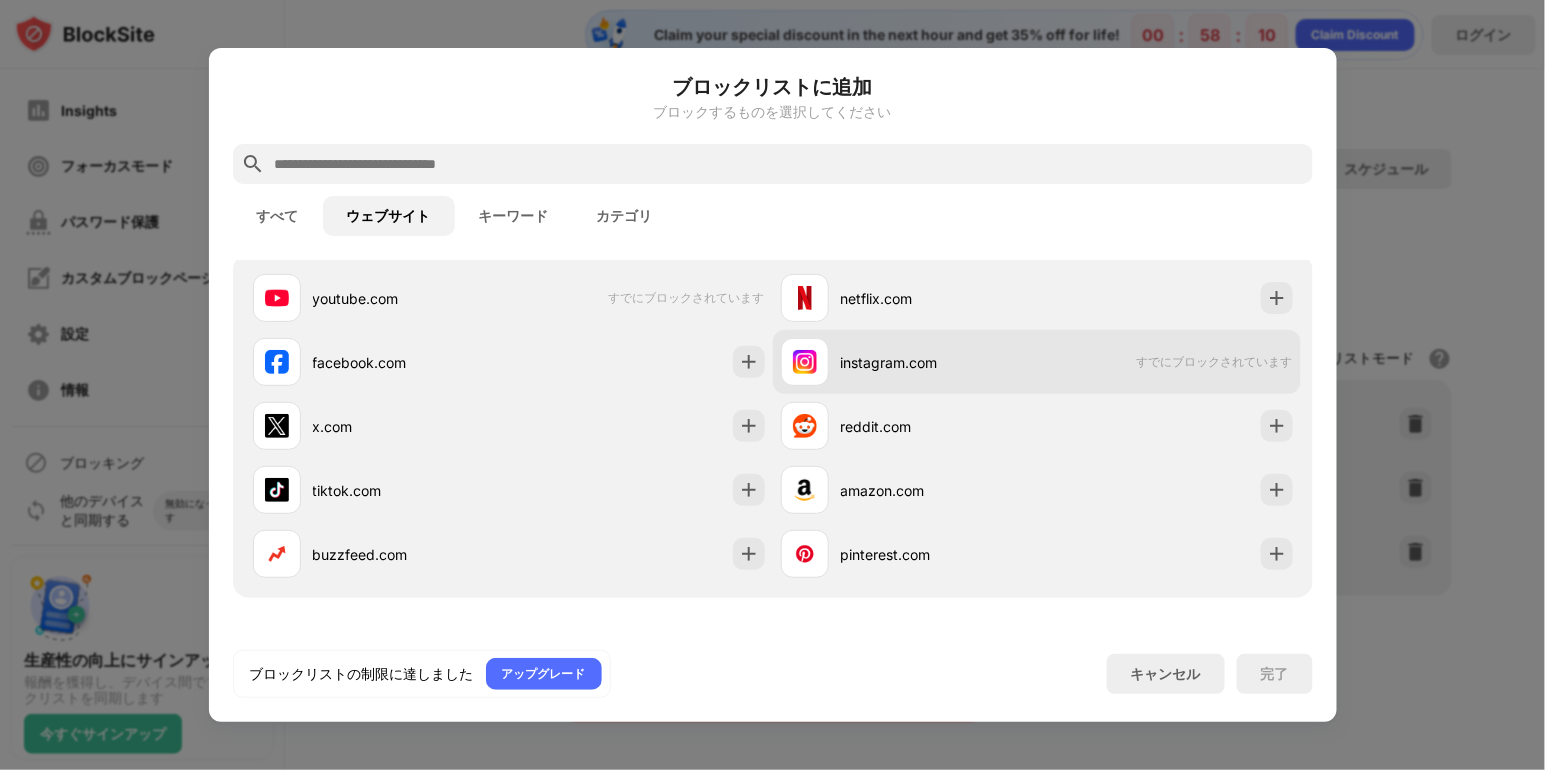 click on "instagram.com すでにブロックされています" at bounding box center (1037, 362) 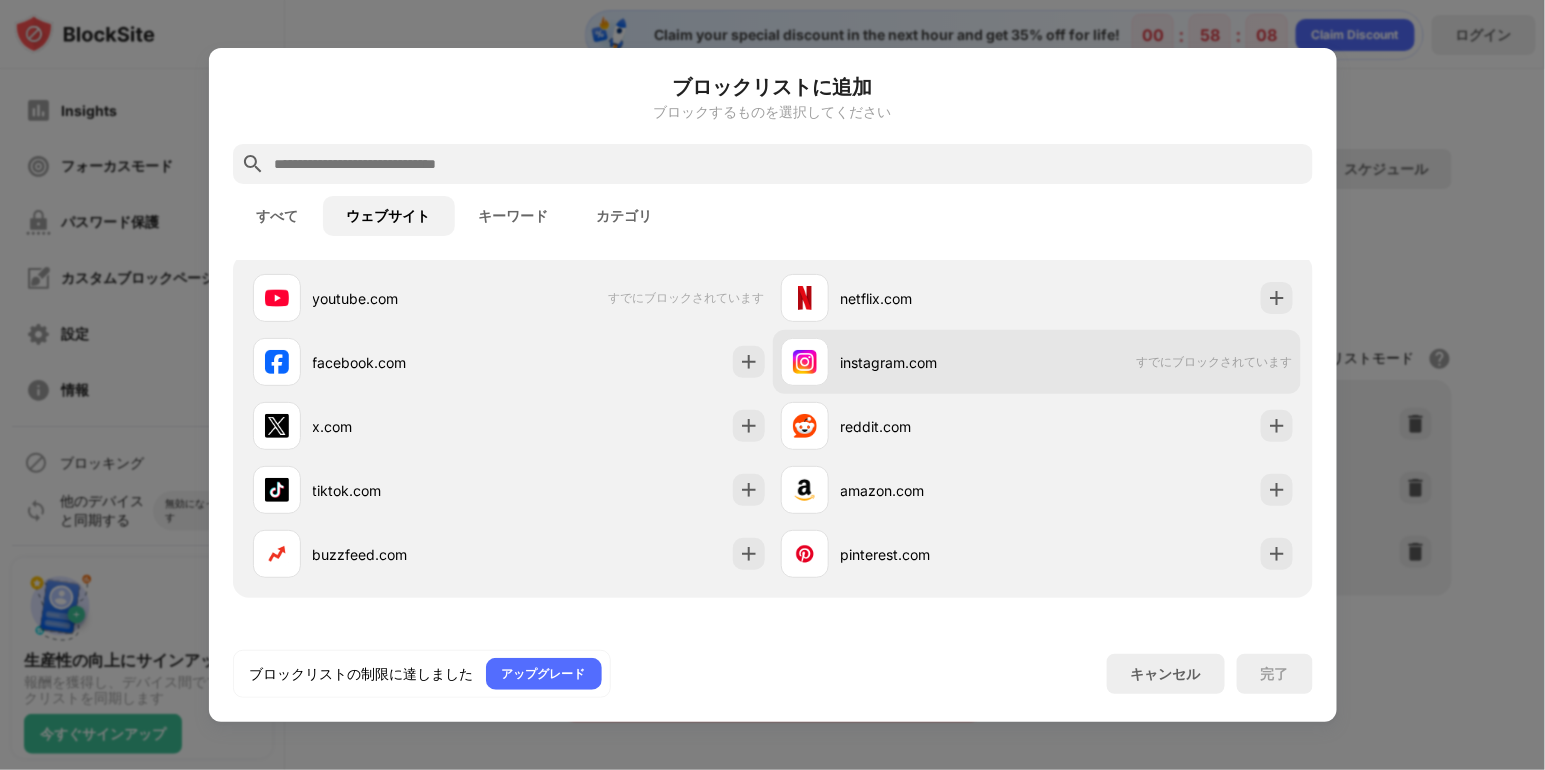 click on "instagram.com すでにブロックされています" at bounding box center (1037, 362) 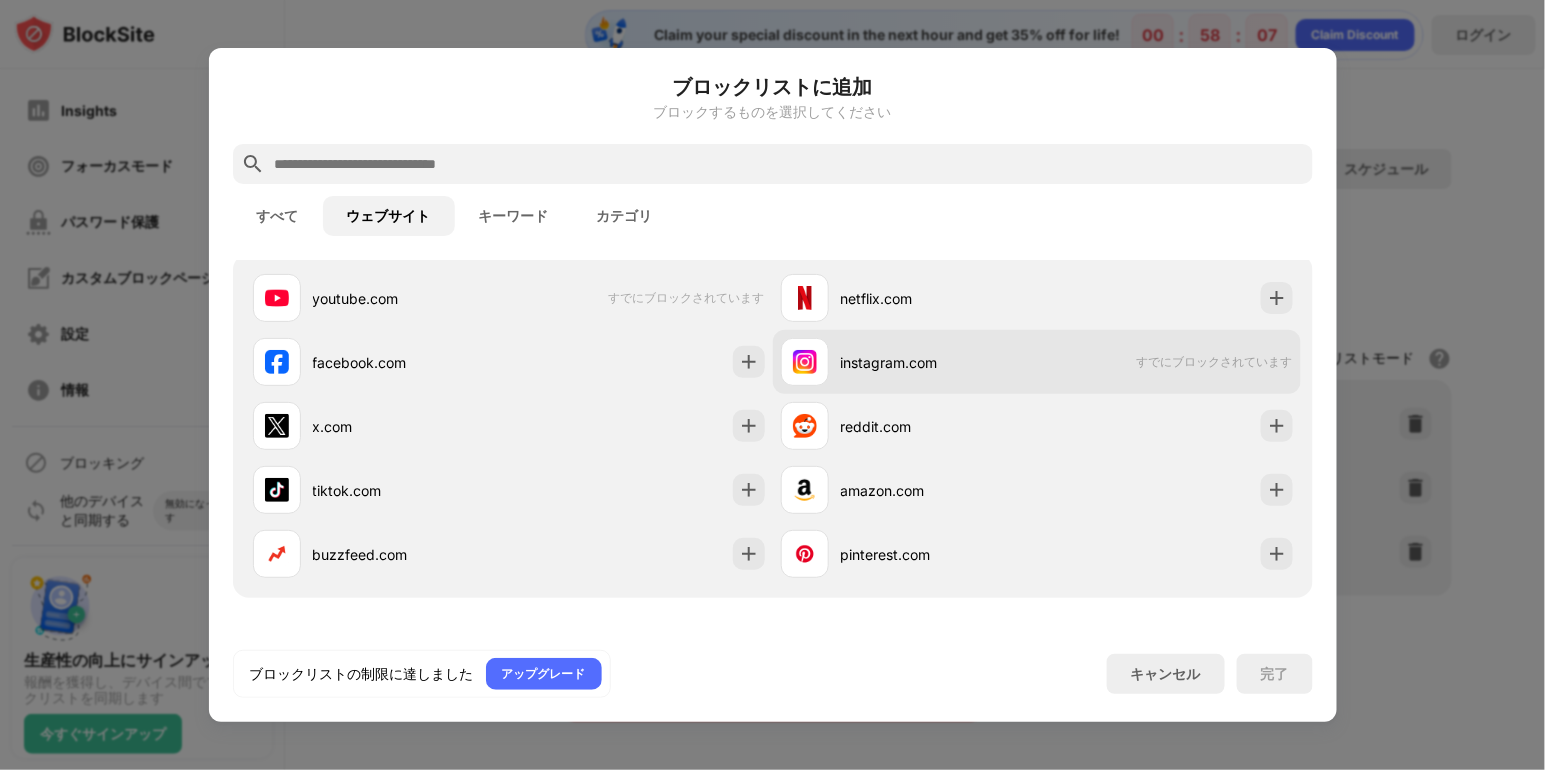 click on "すでにブロックされています" at bounding box center [1215, 362] 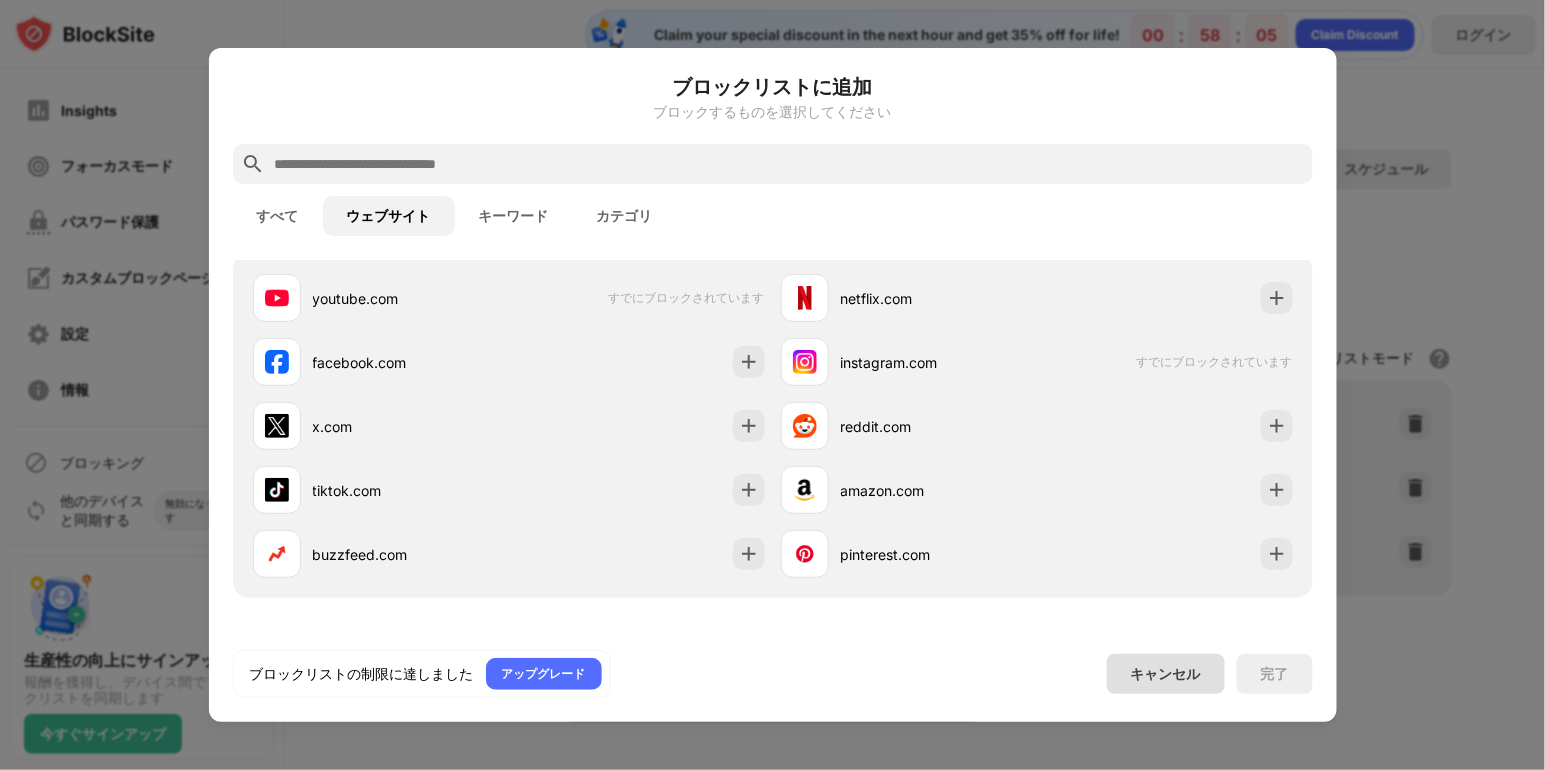 click on "キャンセル" at bounding box center (1166, 674) 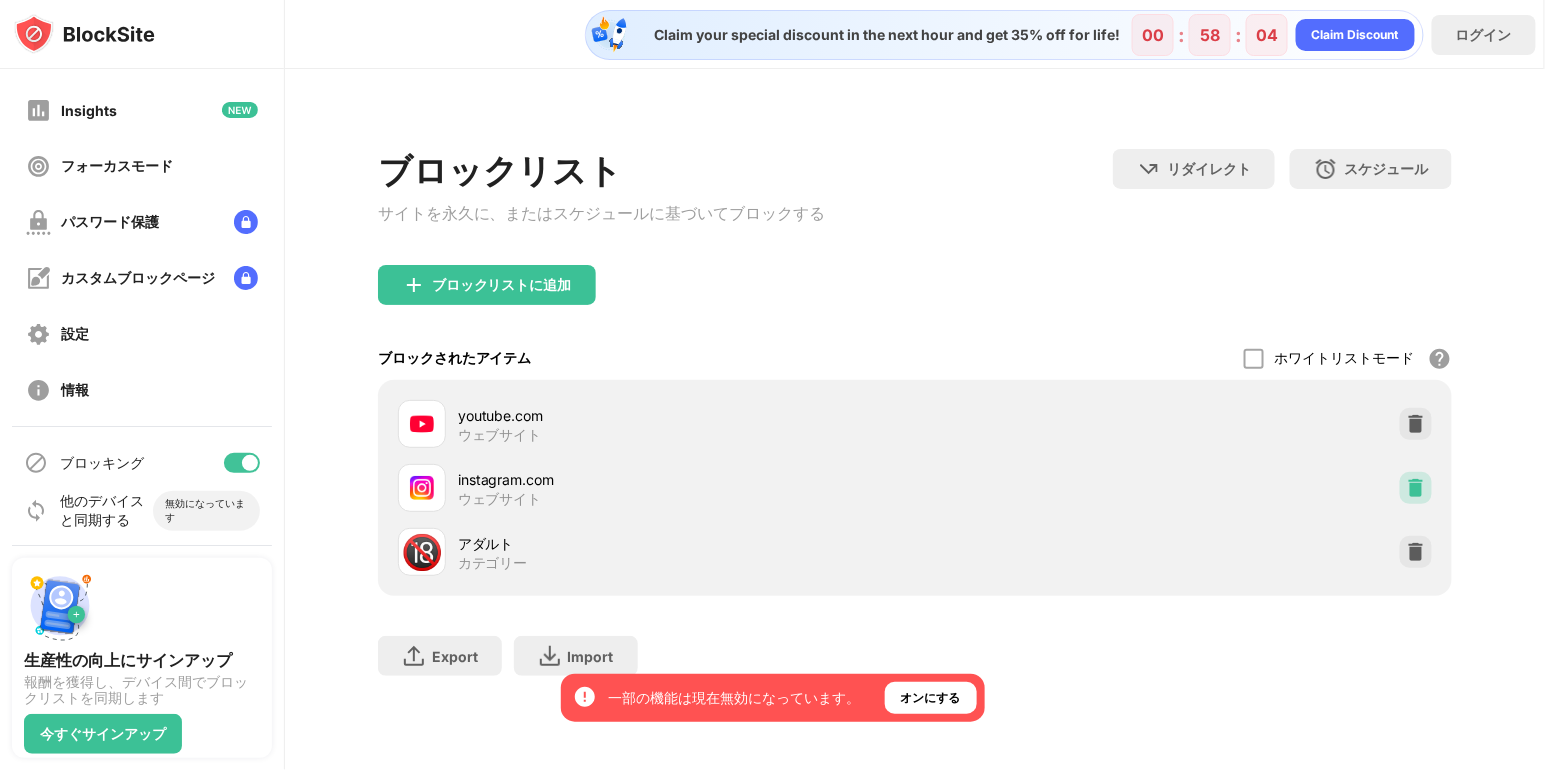 click at bounding box center (1416, 488) 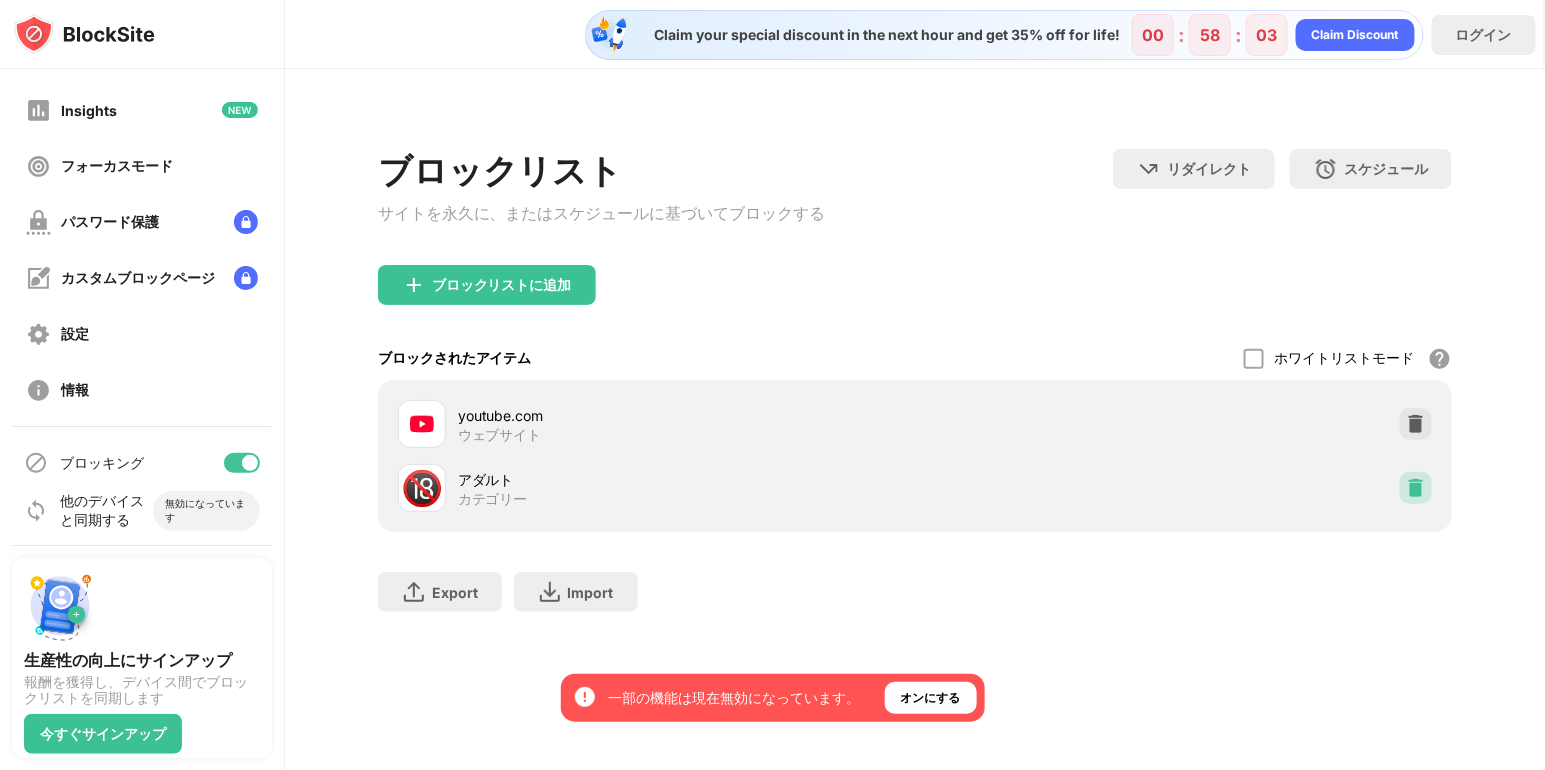 click at bounding box center [1416, 488] 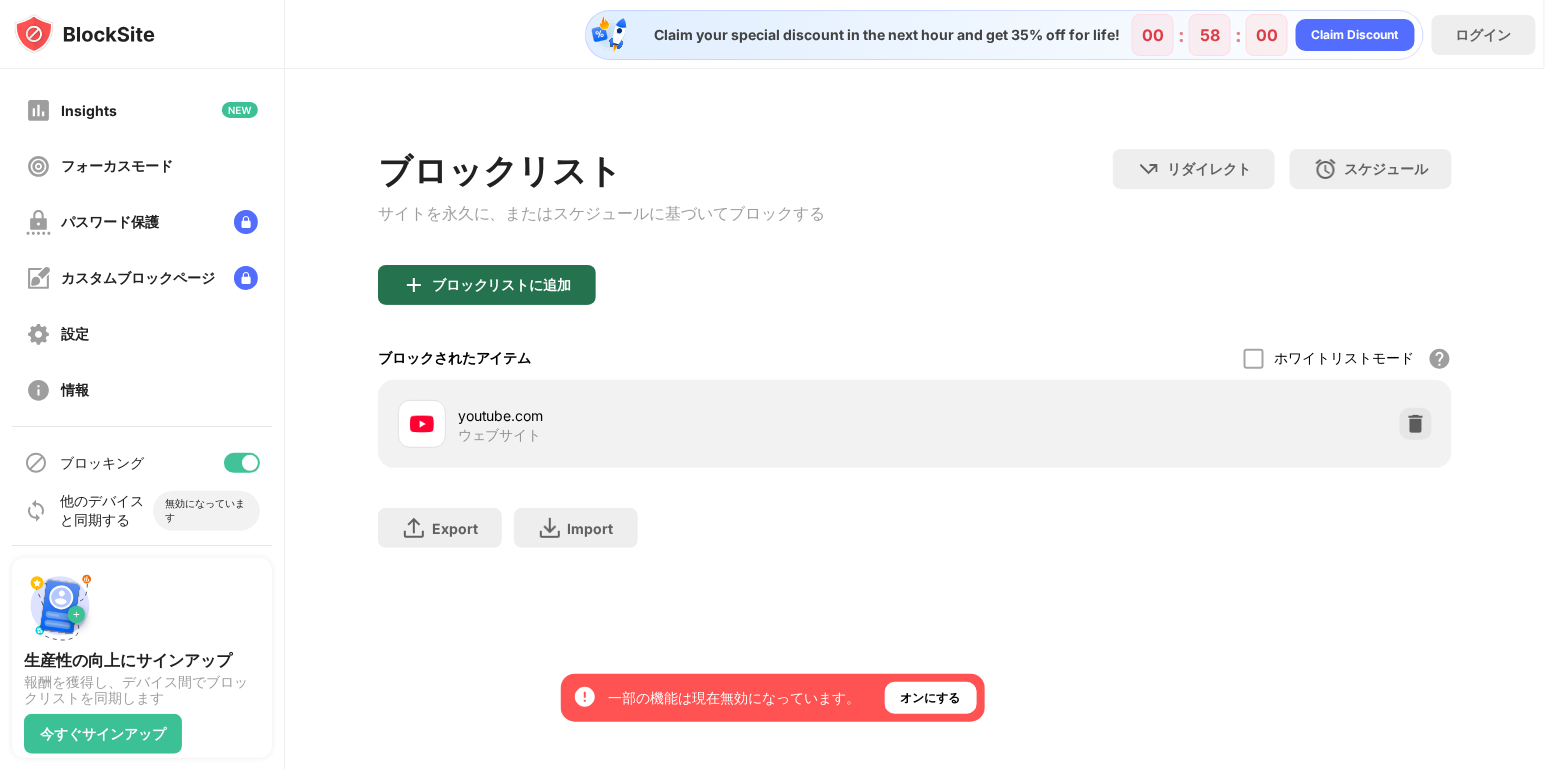 click on "ブロックリストに追加" at bounding box center (487, 285) 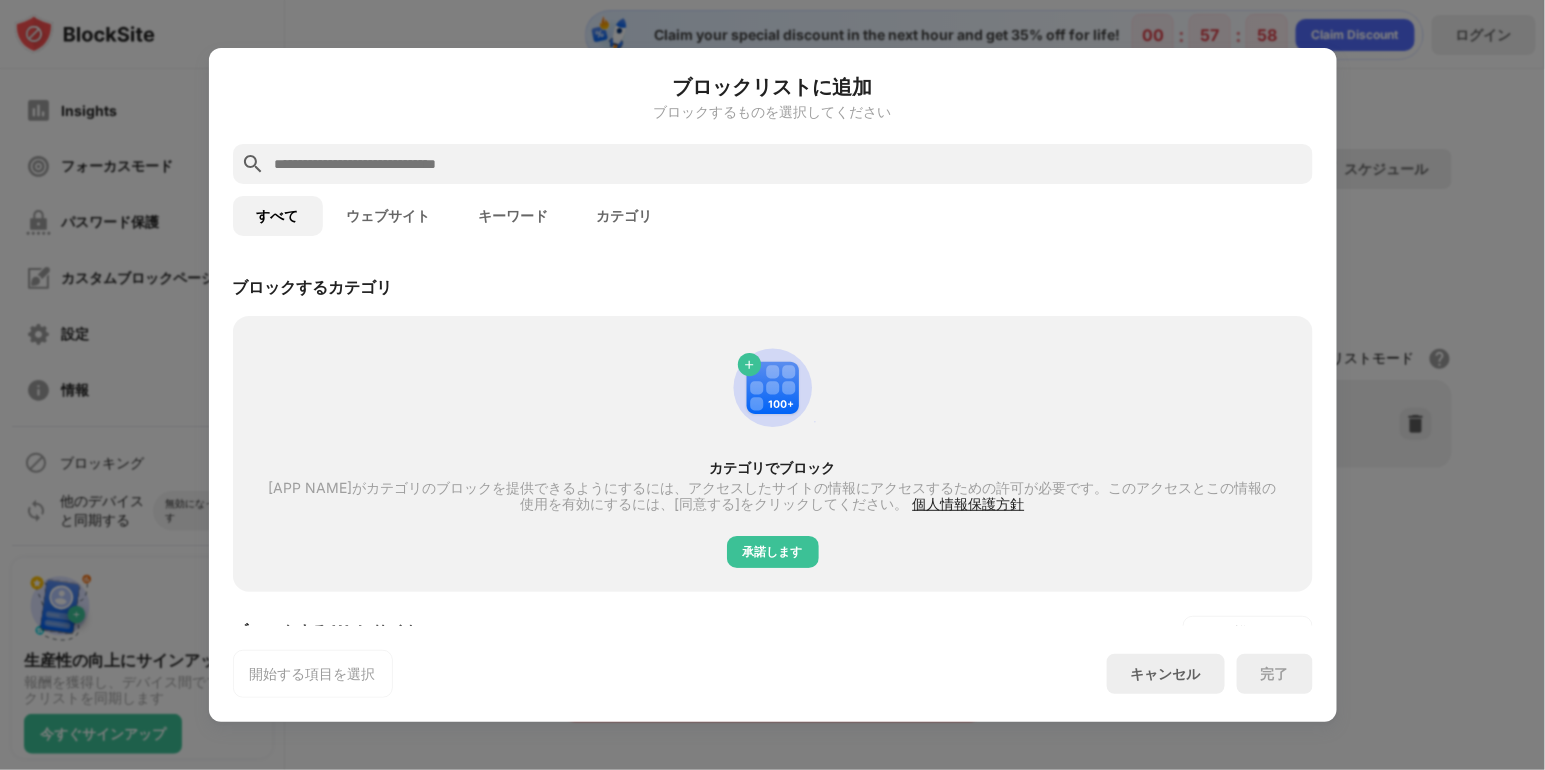 click on "ウェブサイト" at bounding box center (389, 216) 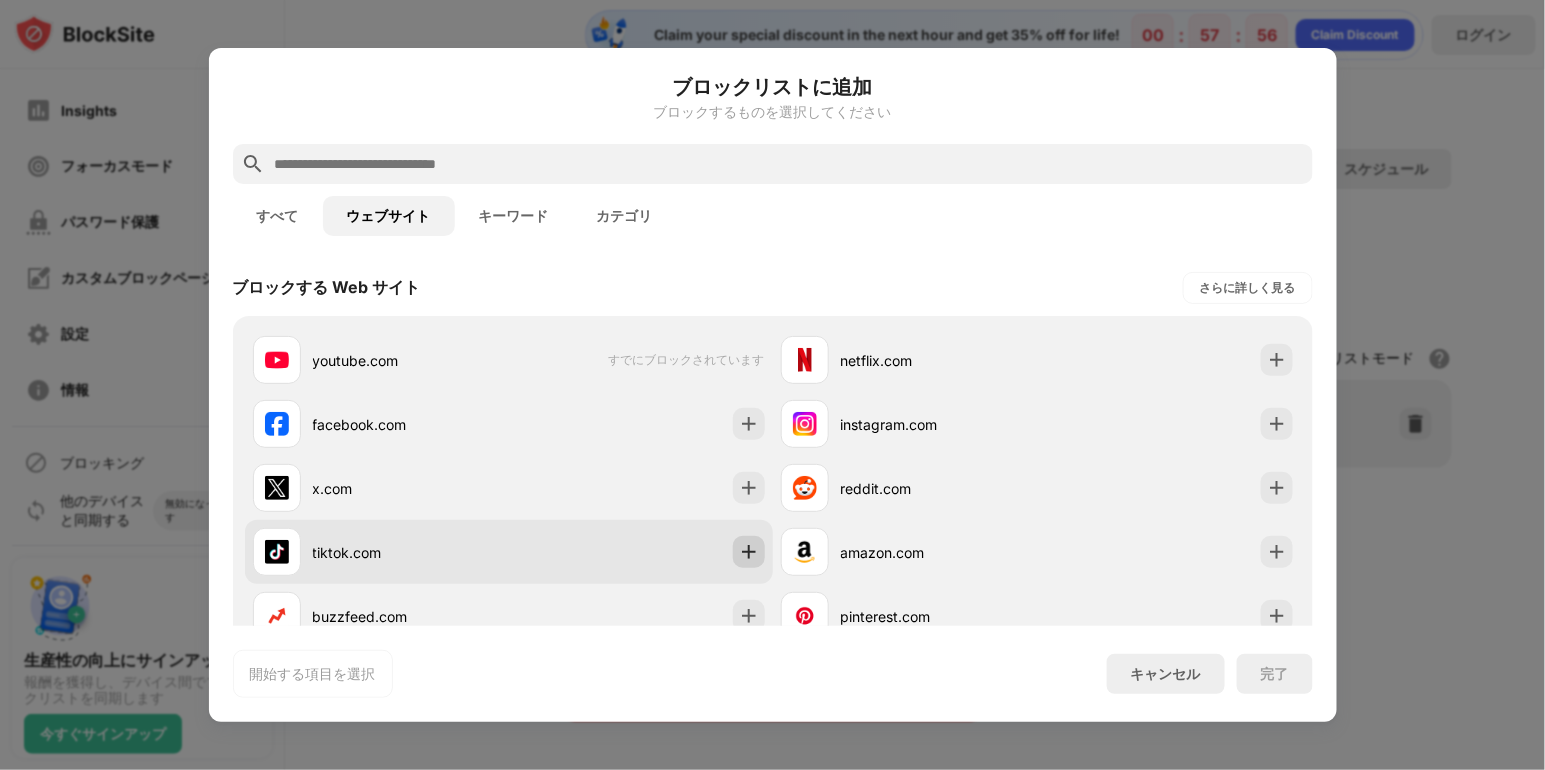 click at bounding box center [749, 552] 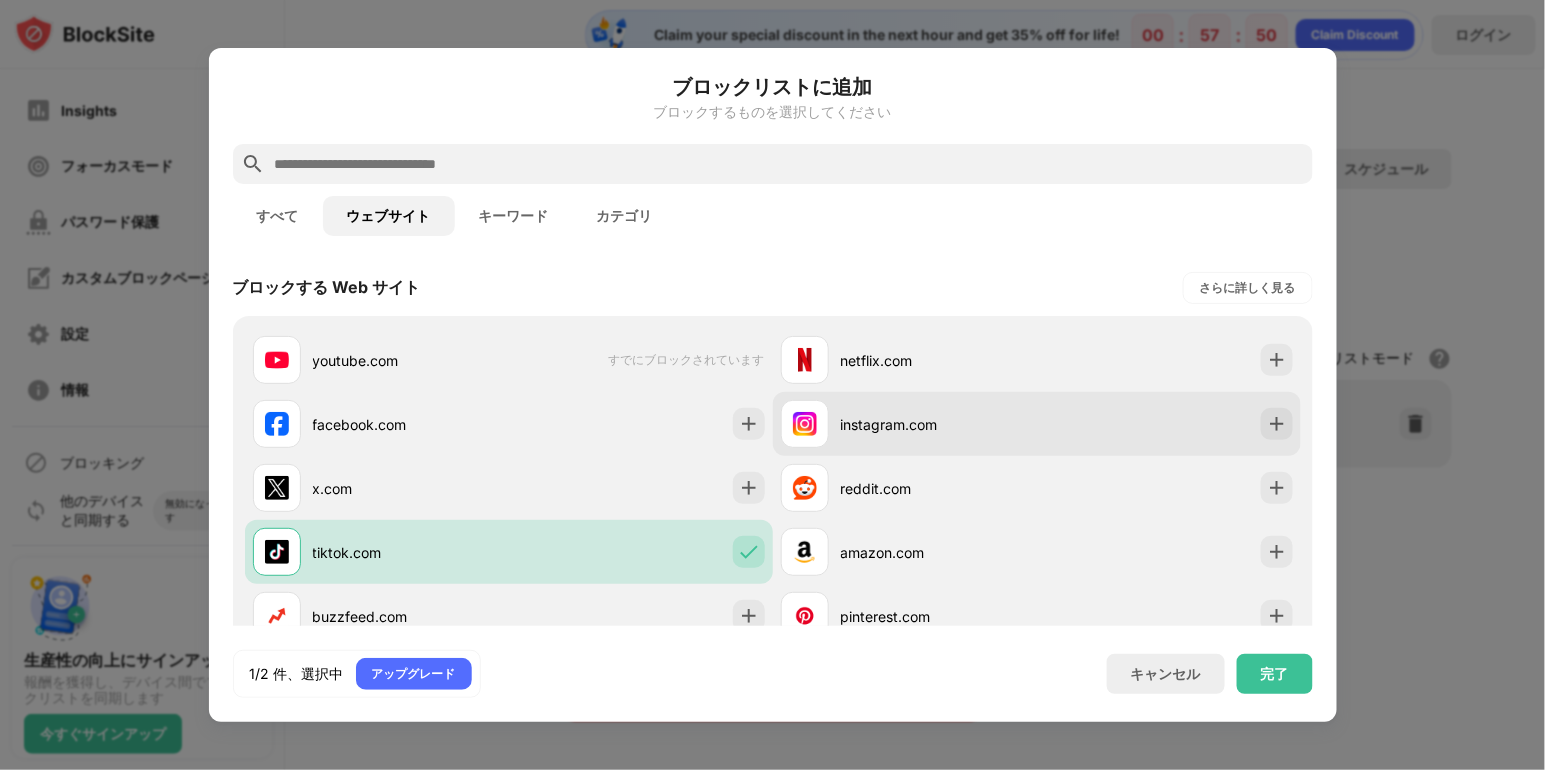 click on "instagram.com" at bounding box center (1037, 424) 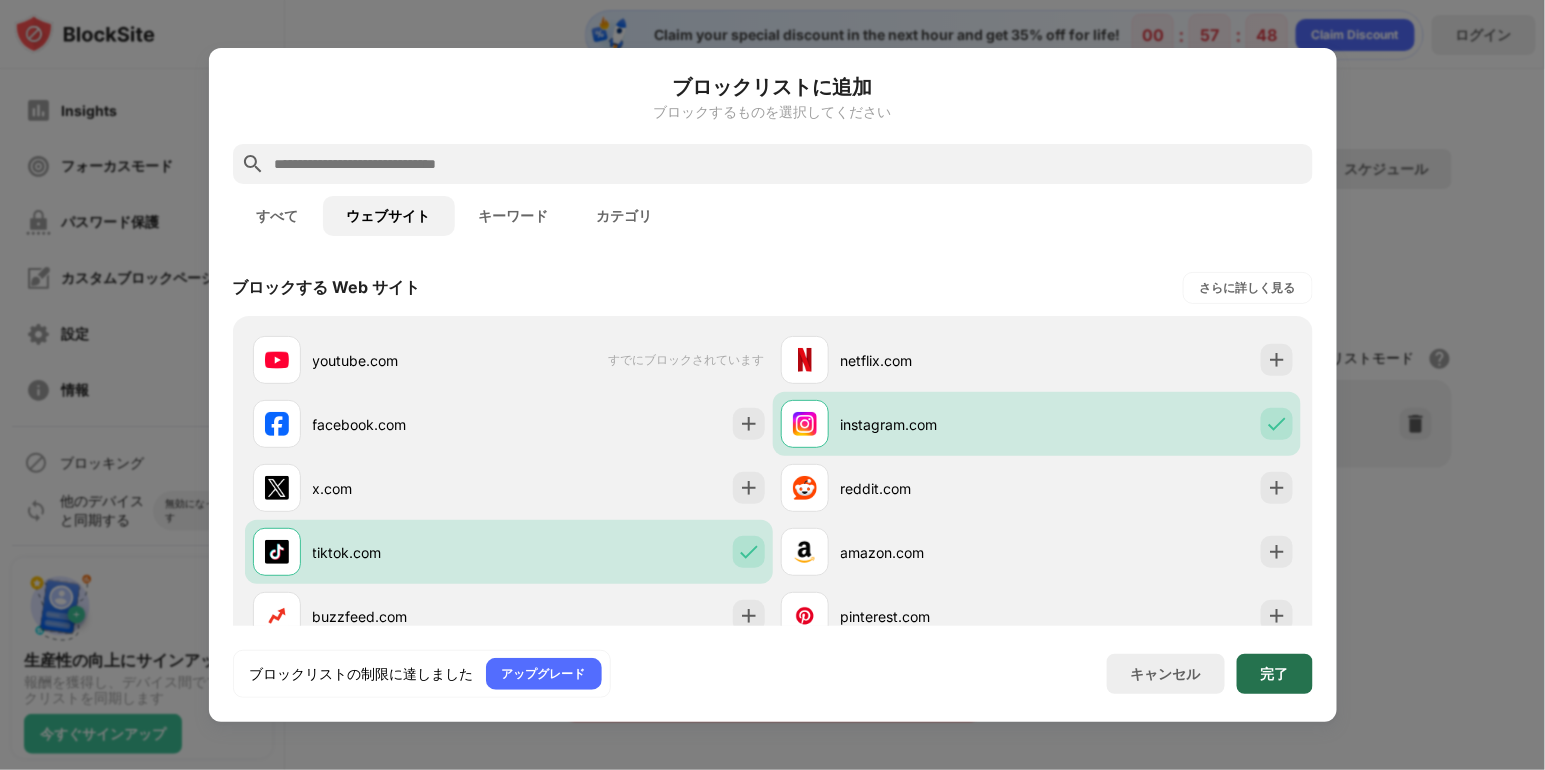 click on "完了" at bounding box center (1275, 674) 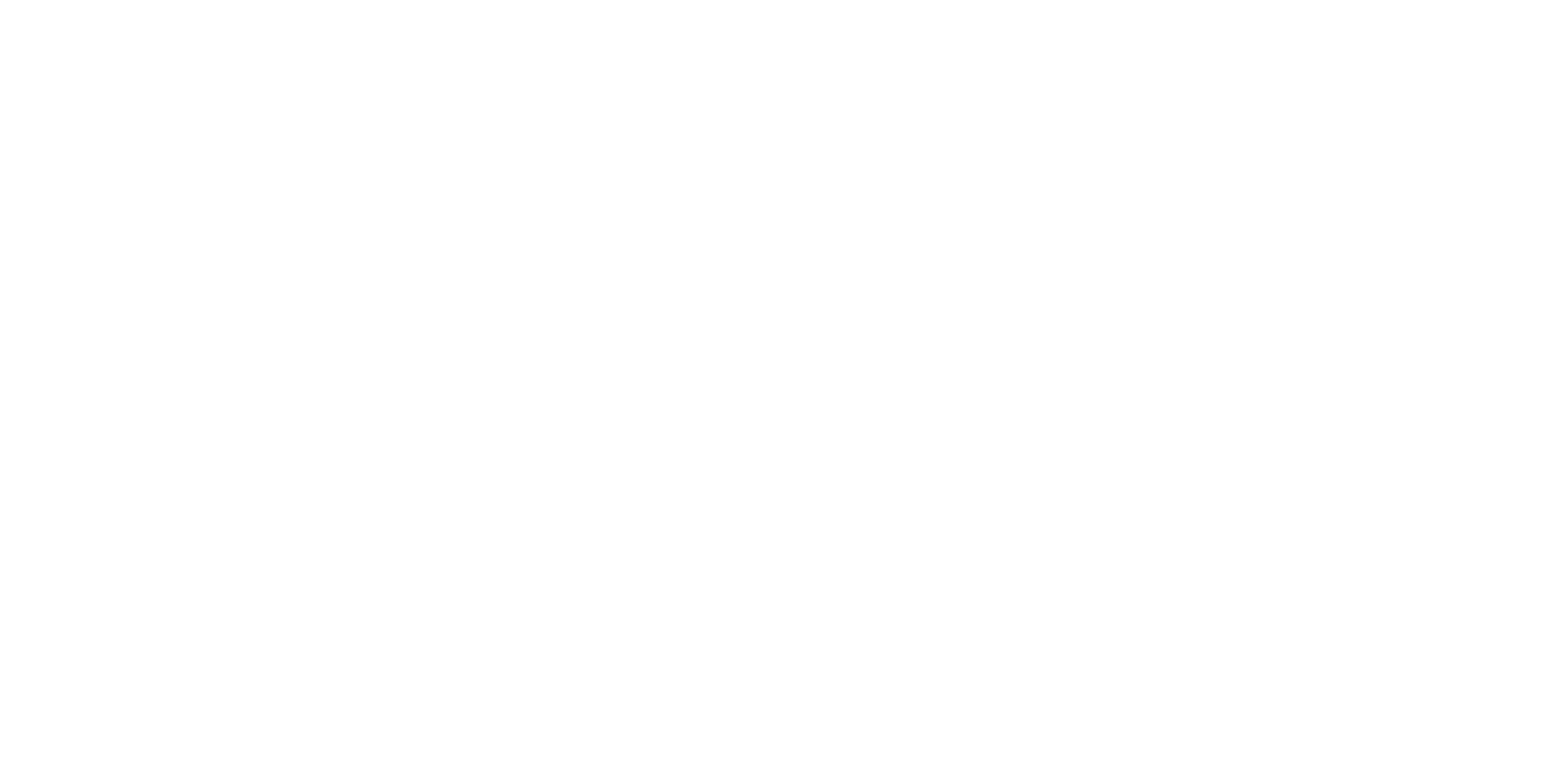 scroll, scrollTop: 0, scrollLeft: 0, axis: both 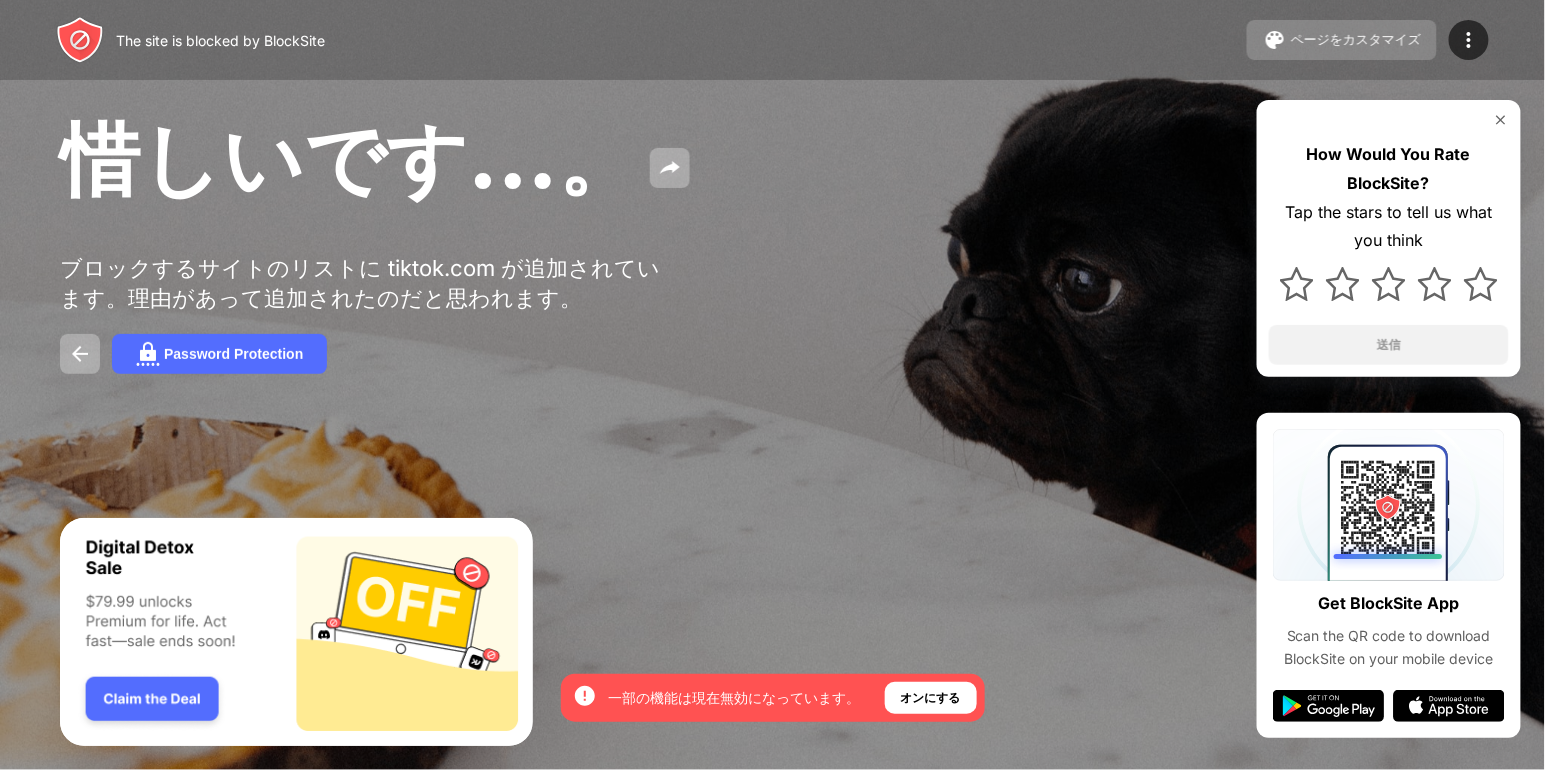 click on "ページをカスタマイズ" at bounding box center [1356, 40] 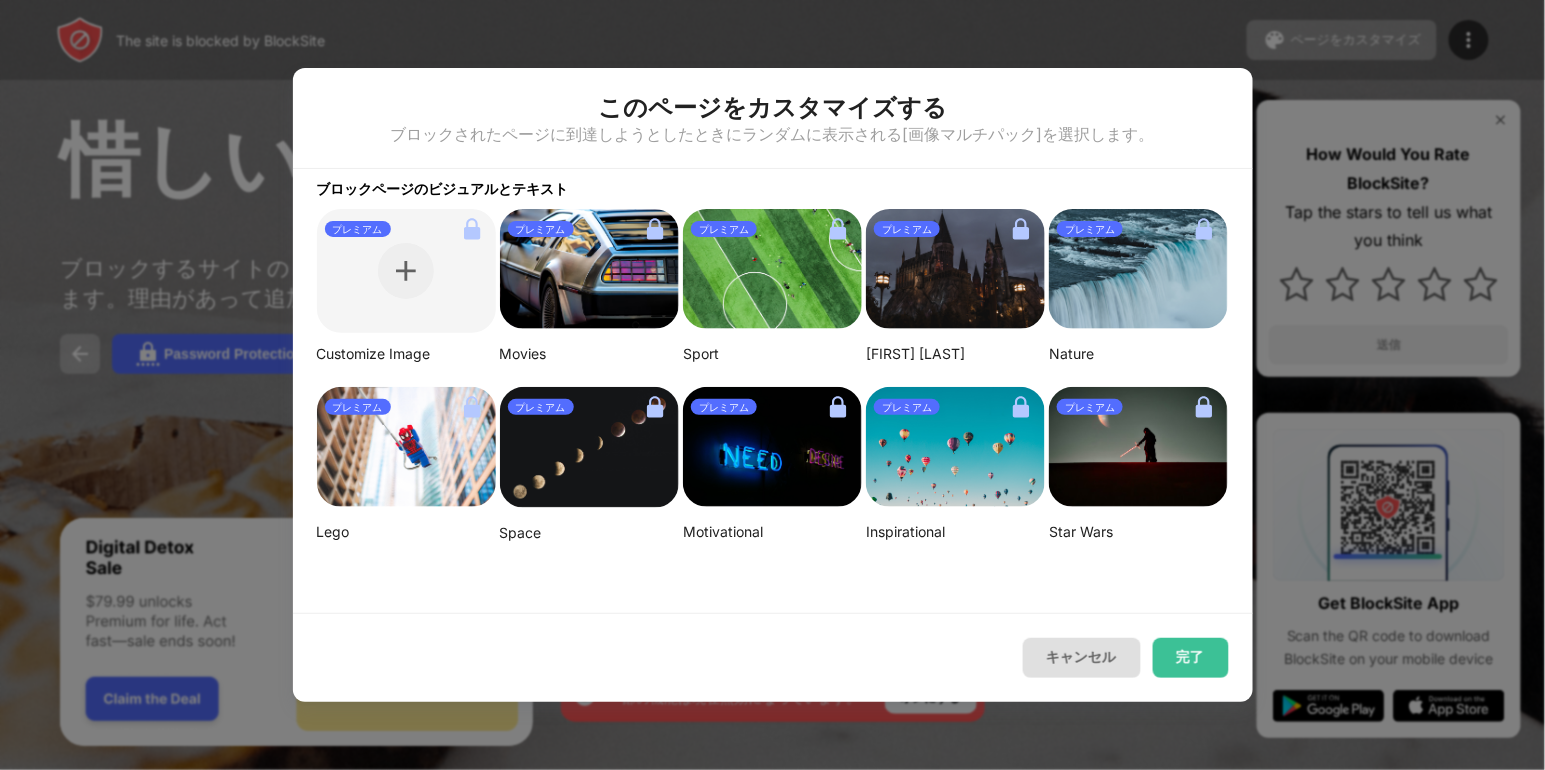 click on "キャンセル" at bounding box center [1082, 658] 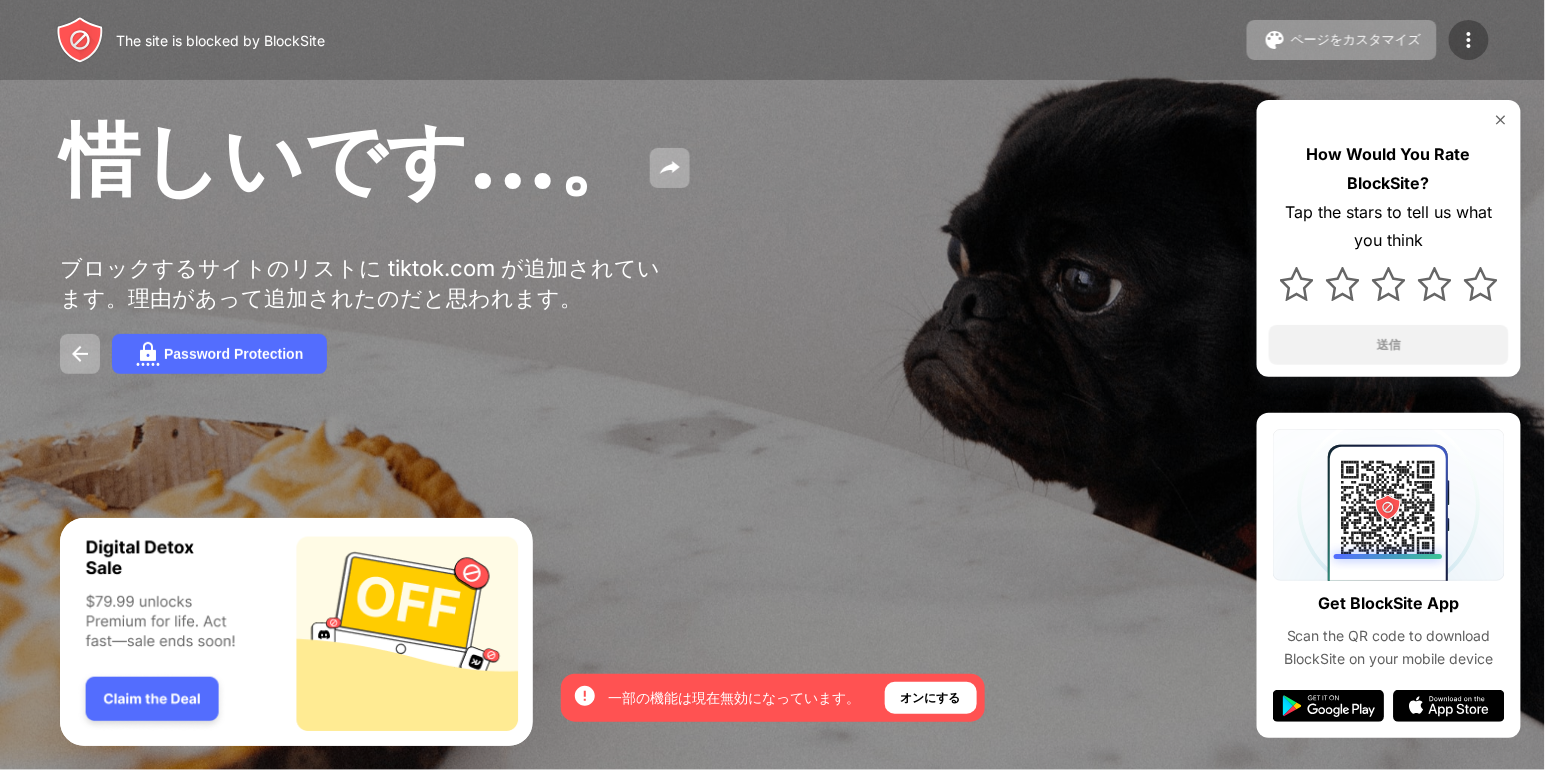 click at bounding box center (1469, 40) 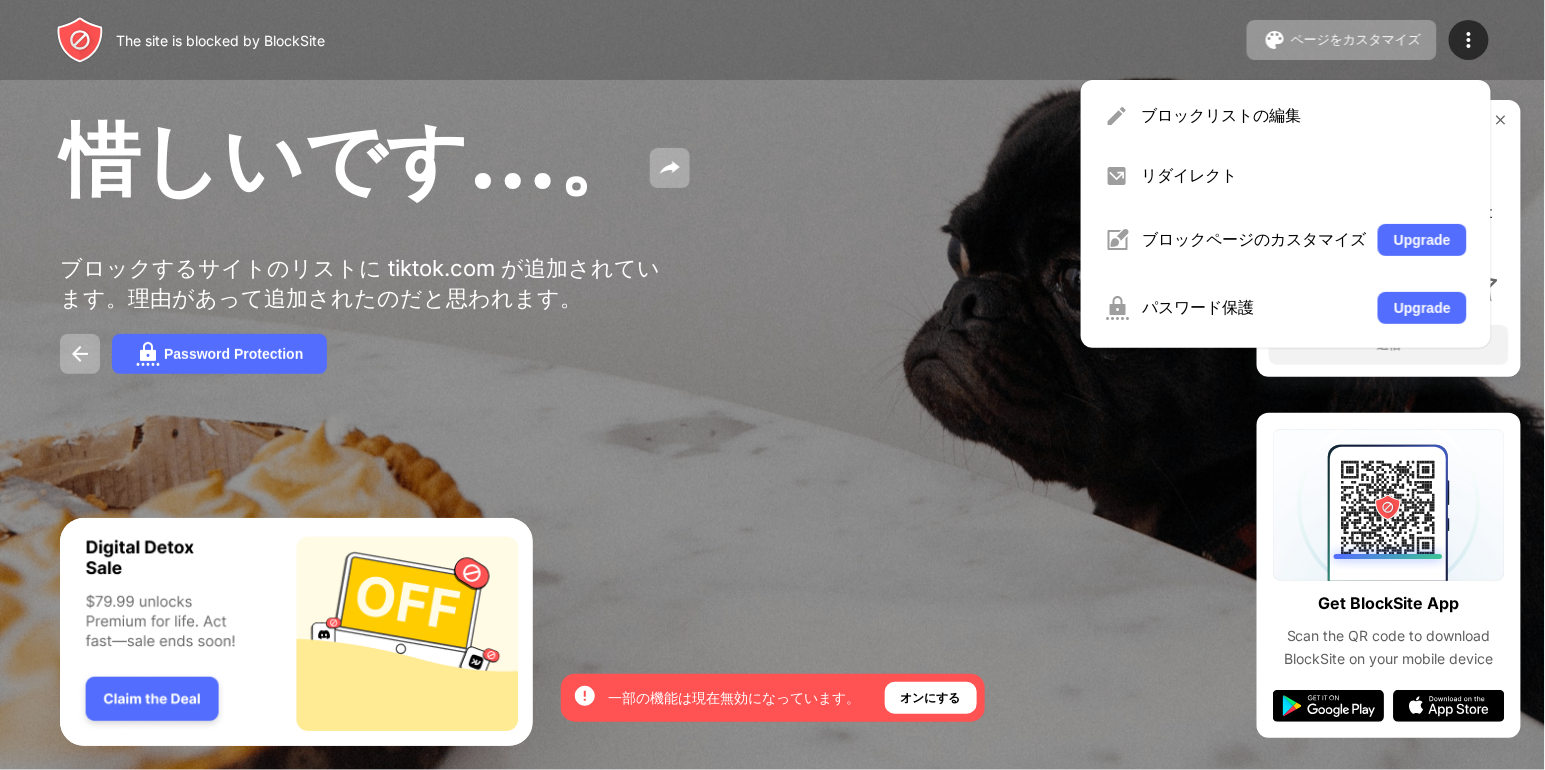 click on "惜しいです…。 ブロックするサイトのリストに tiktok.com が追加されています。理由があって追加されたのだと思われます。 Password Protection How Would You Rate BlockSite? Tap the stars to tell us what you think 送信" at bounding box center [772, 241] 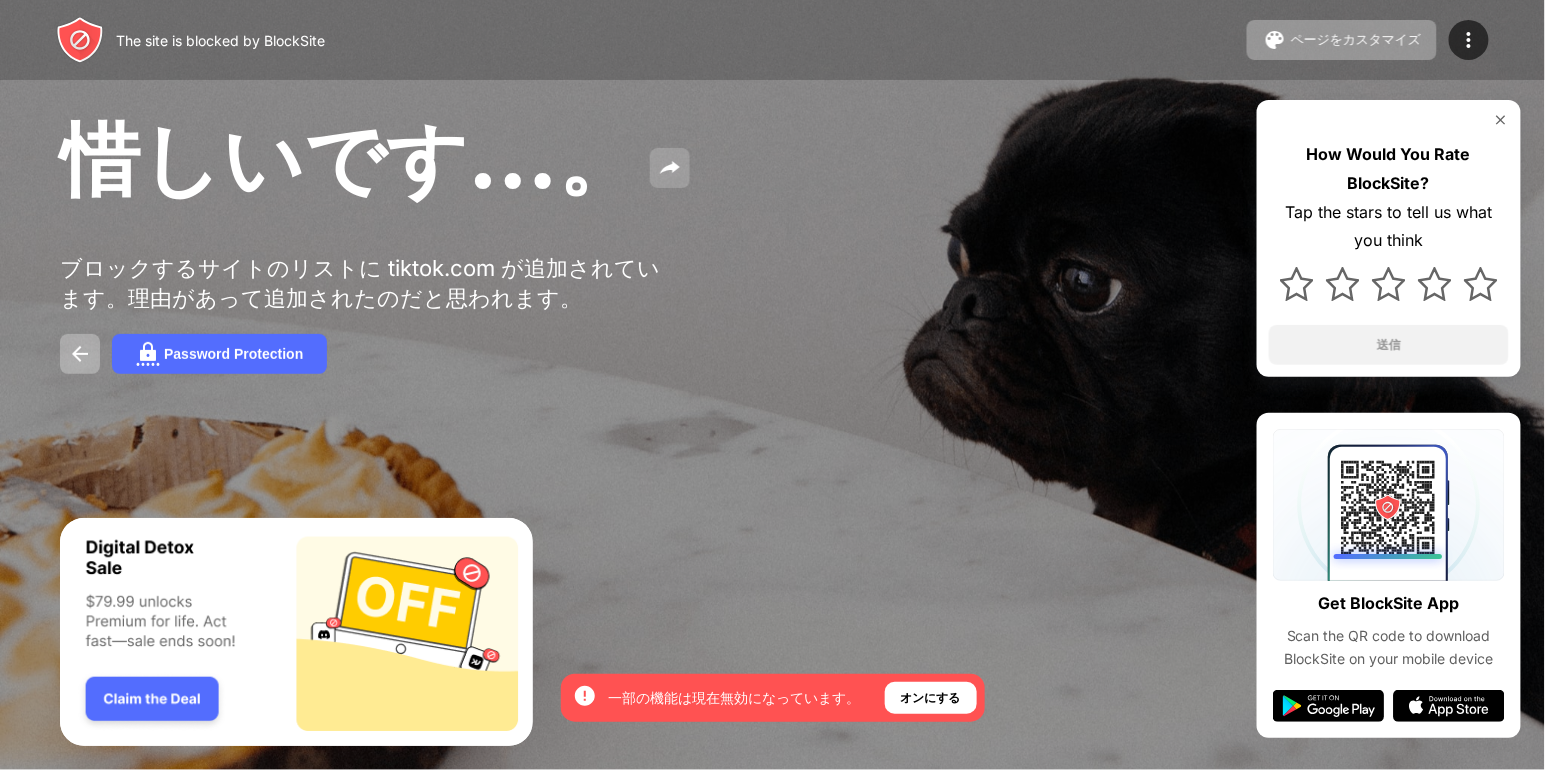 click at bounding box center (670, 168) 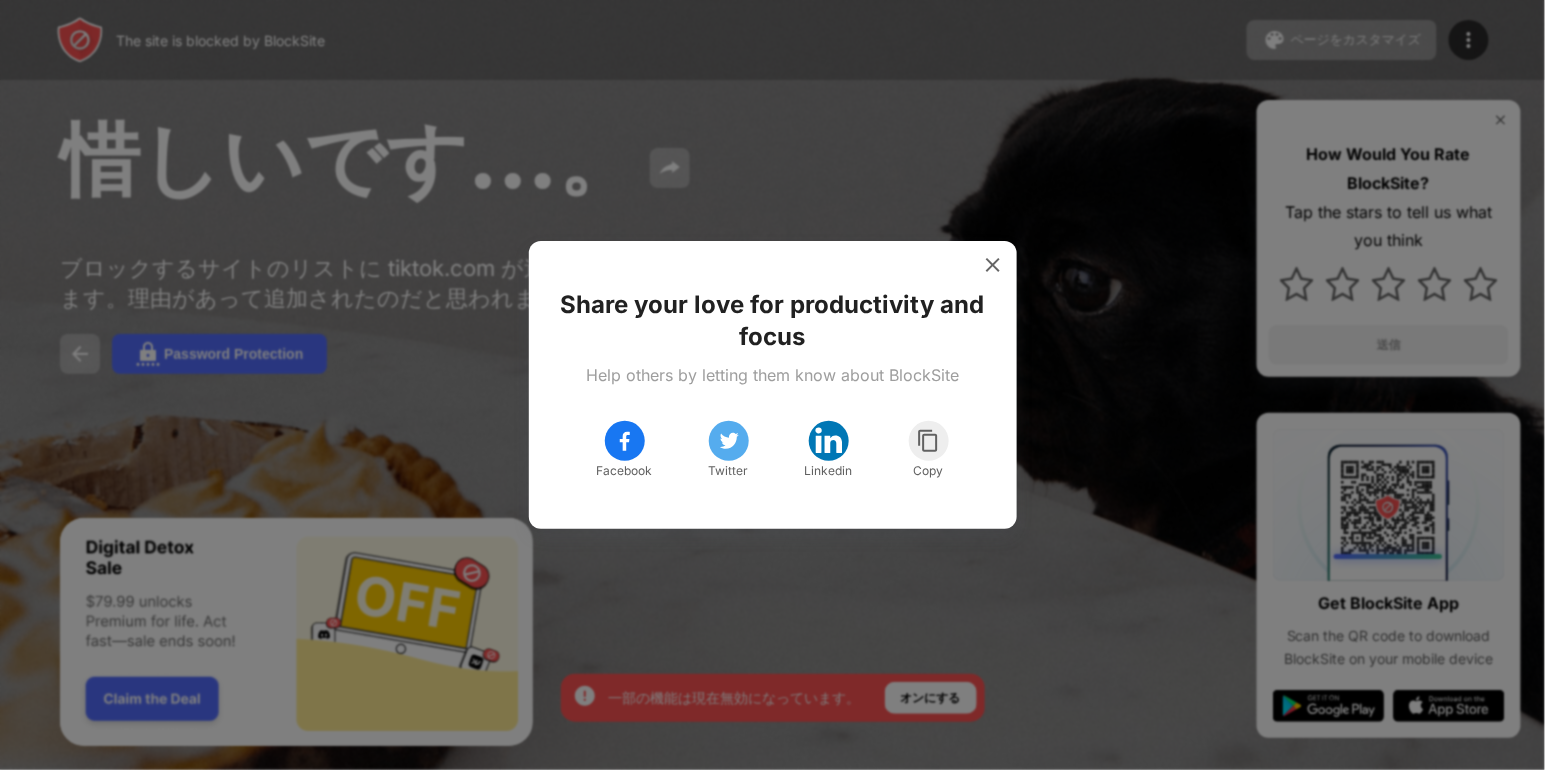 click at bounding box center (772, 385) 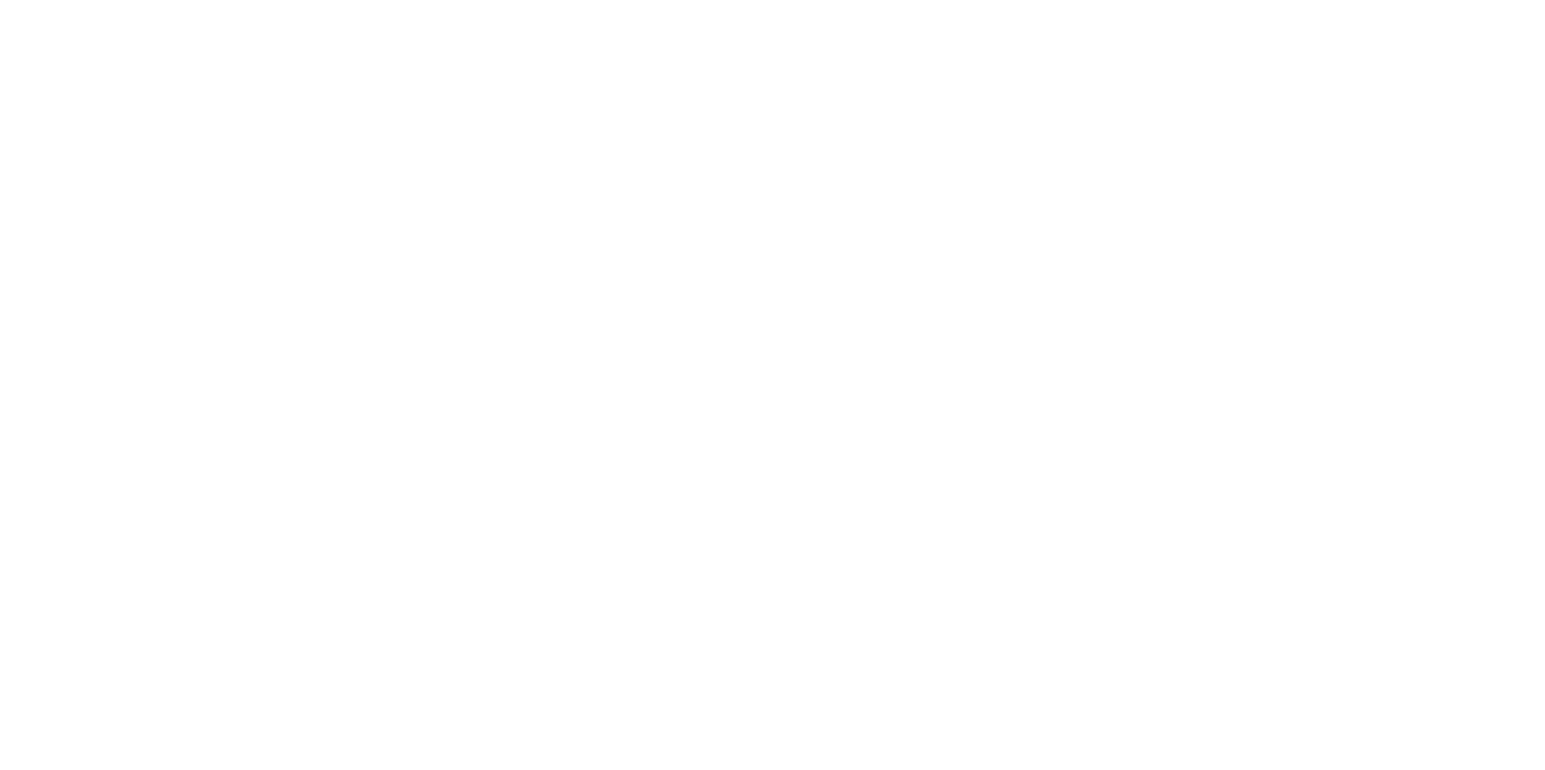 scroll, scrollTop: 0, scrollLeft: 0, axis: both 